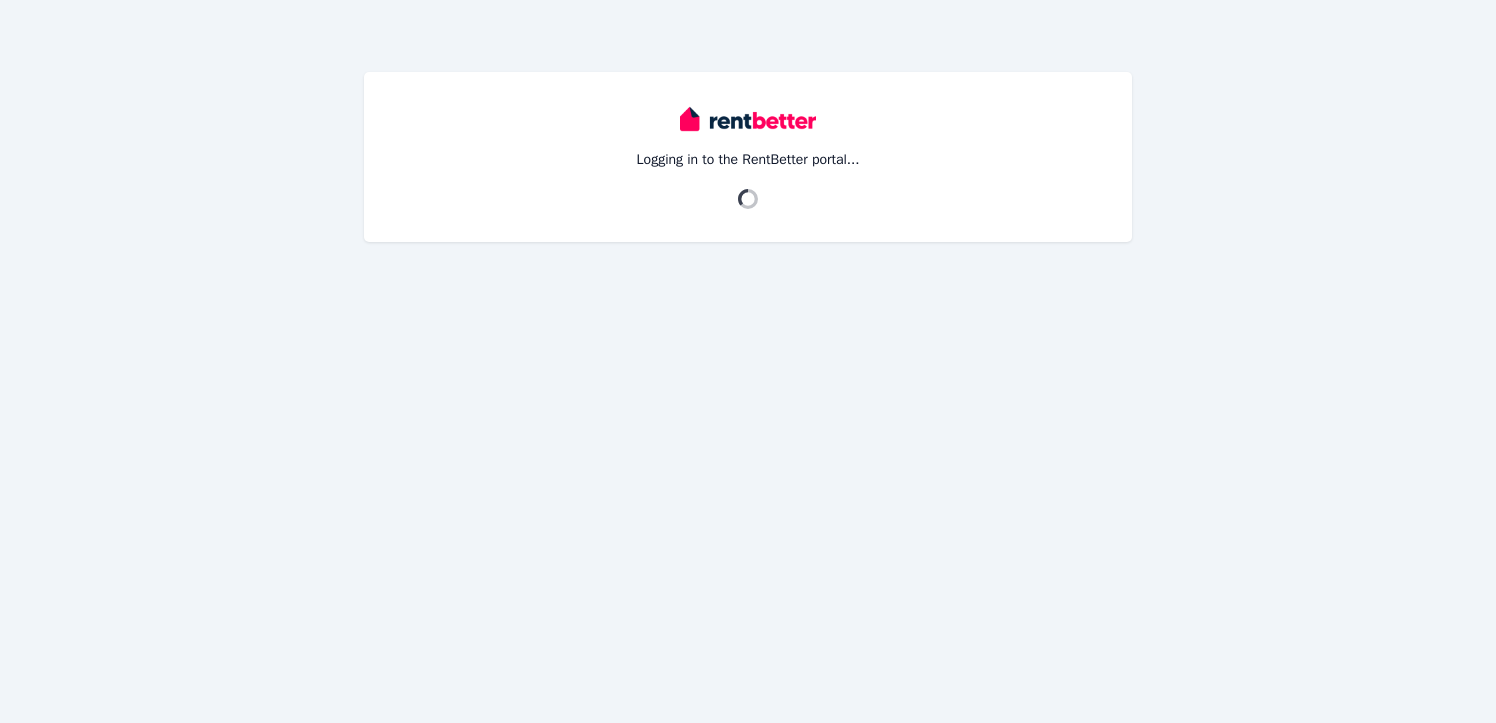 scroll, scrollTop: 0, scrollLeft: 0, axis: both 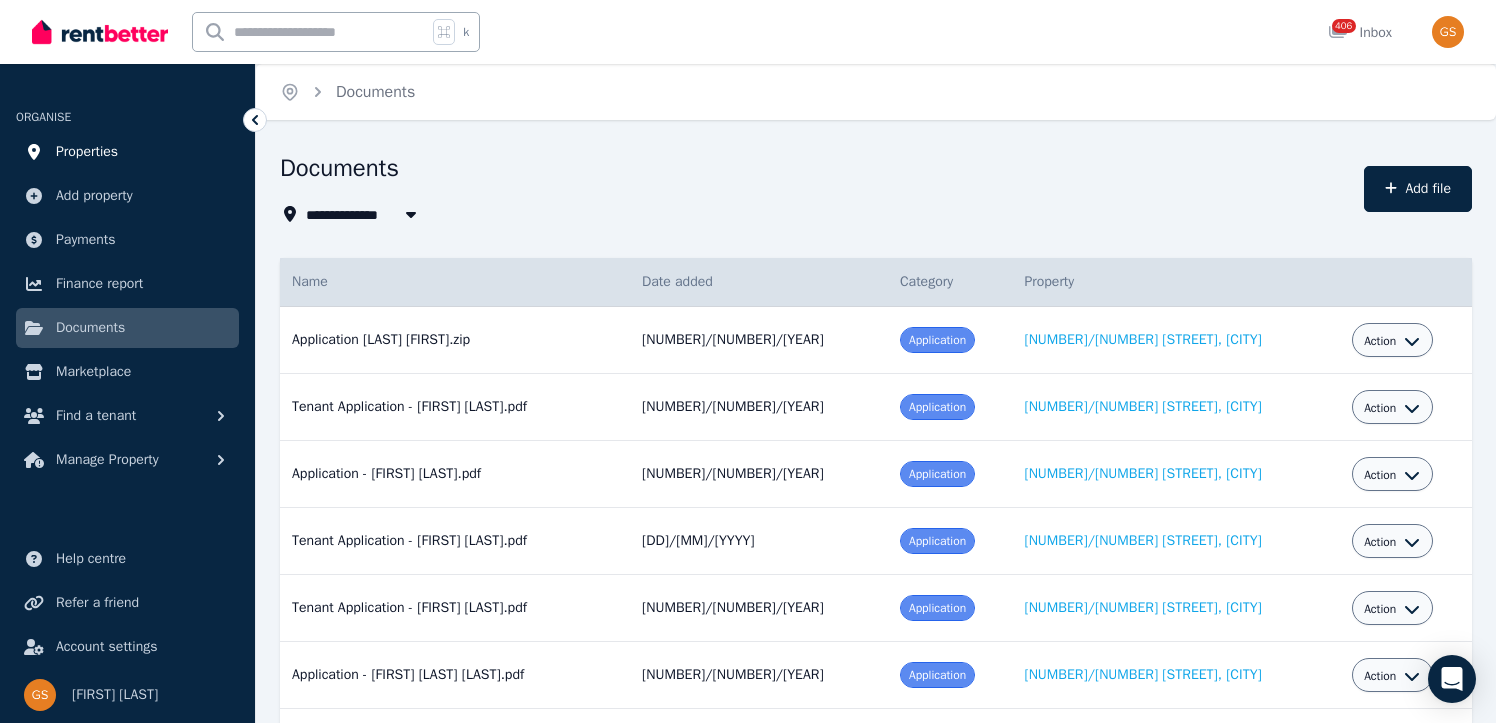 click on "Properties" at bounding box center (87, 152) 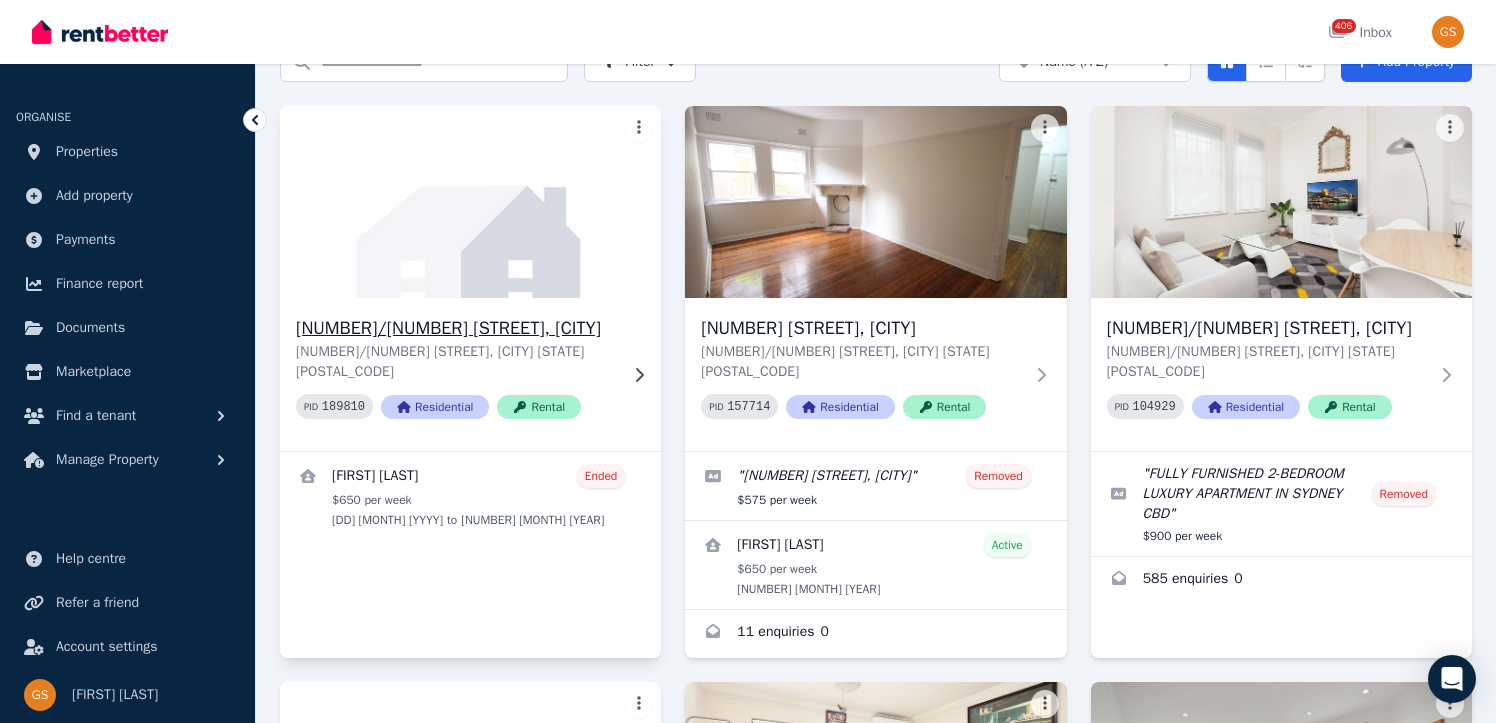 scroll, scrollTop: 0, scrollLeft: 0, axis: both 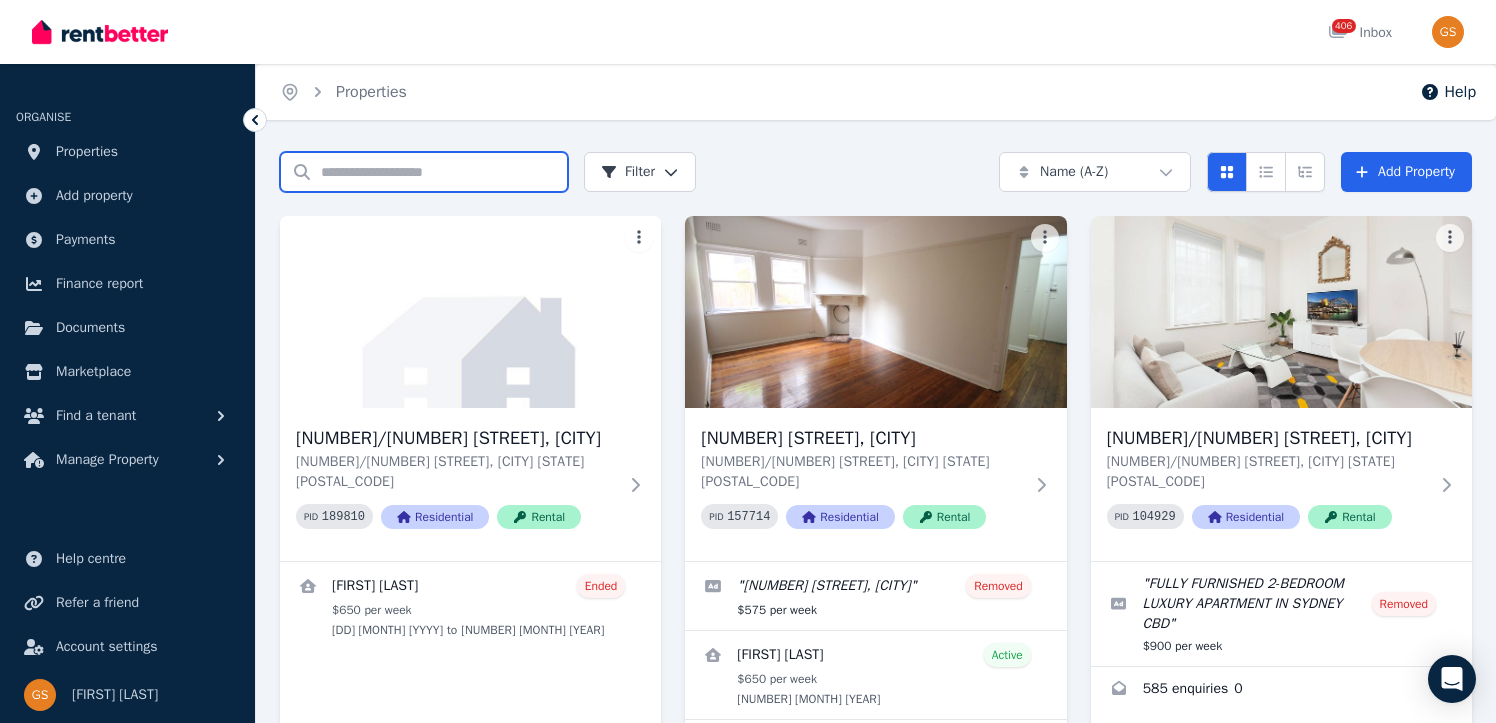 click on "Search properties" at bounding box center [424, 172] 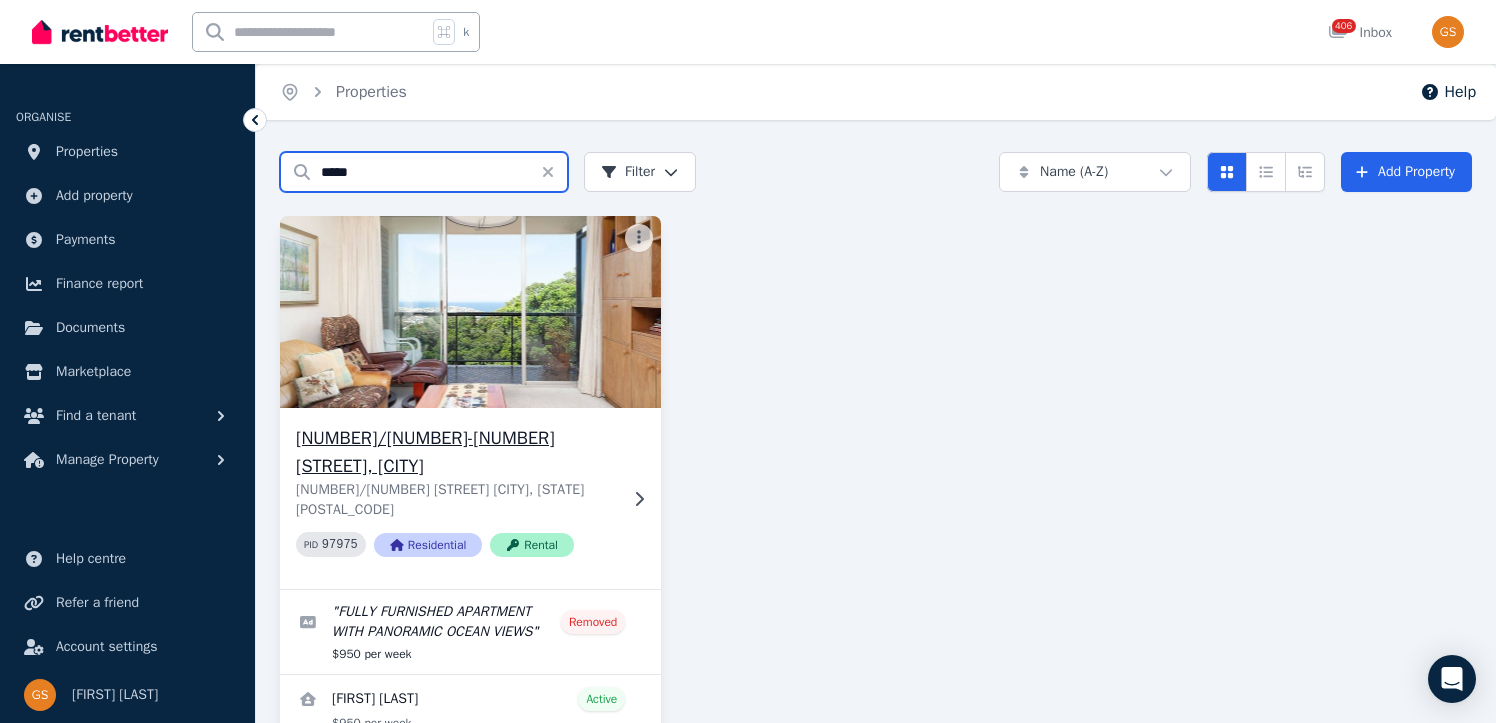 type on "*****" 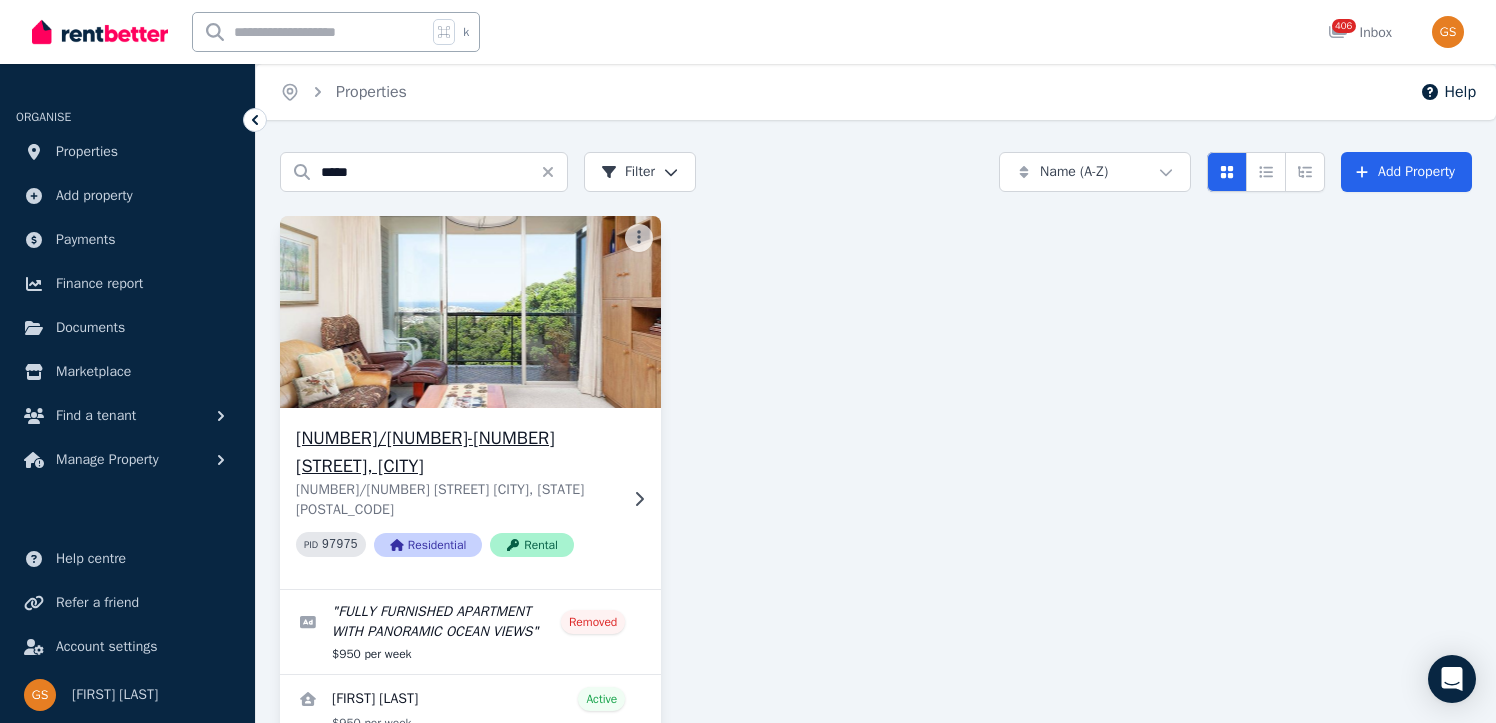 click on "[NUMBER]/[NUMBER]-[NUMBER] [STREET], [CITY]" at bounding box center [456, 452] 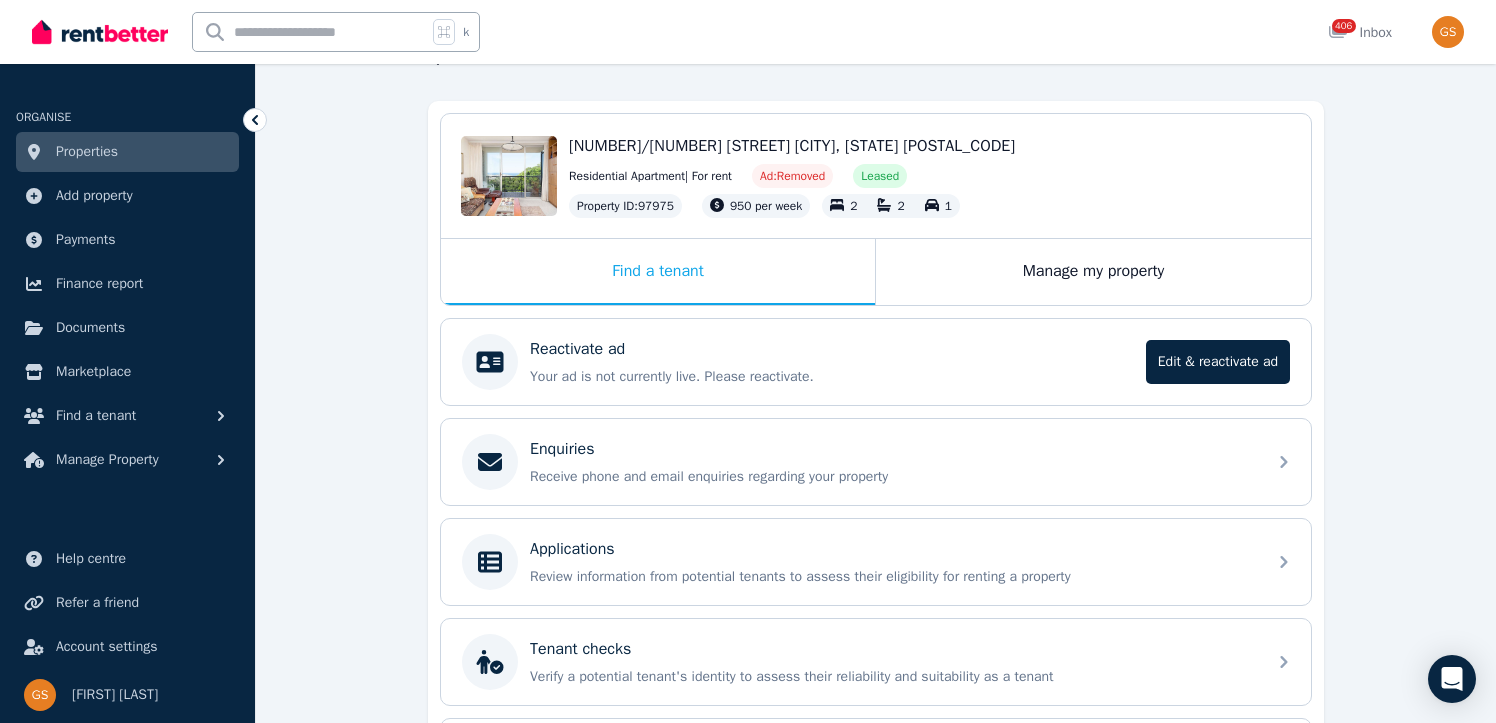 scroll, scrollTop: 182, scrollLeft: 0, axis: vertical 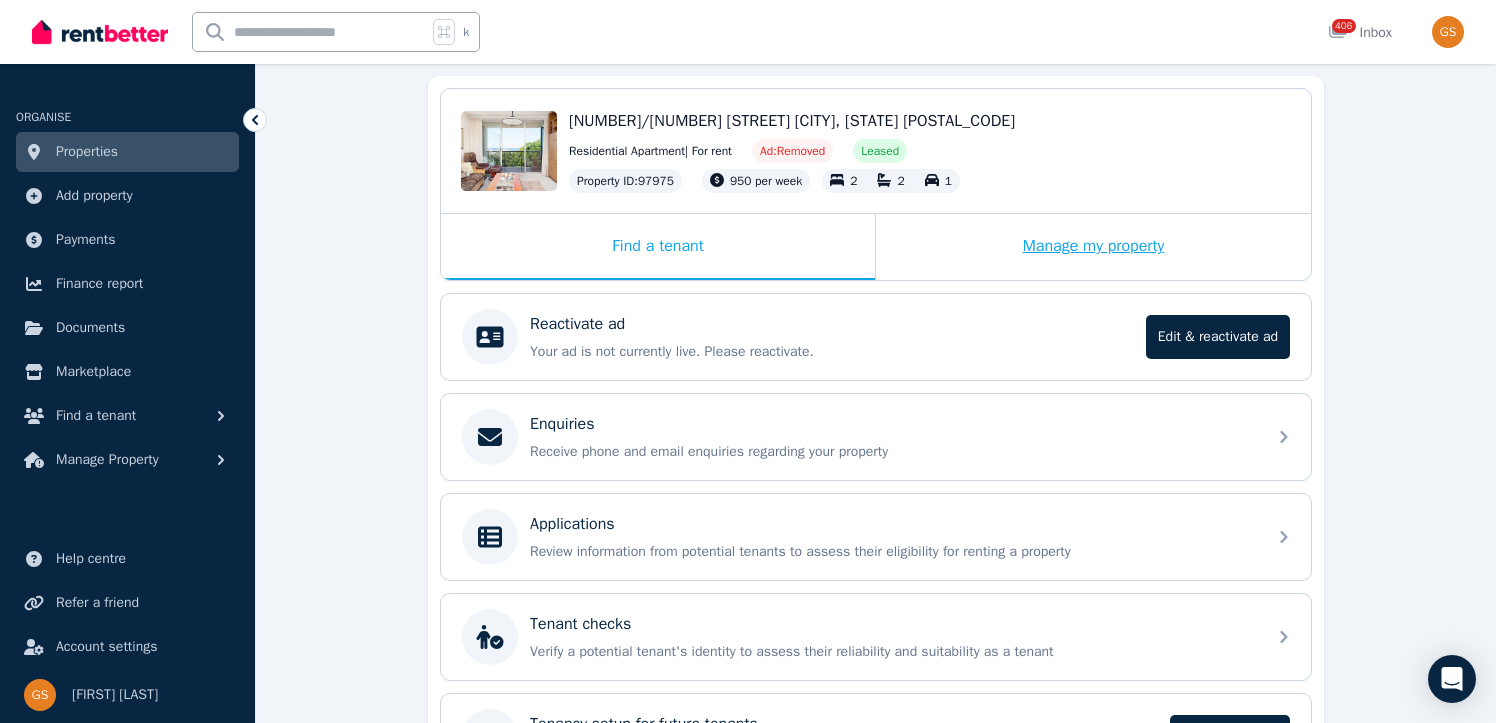 click on "Manage my property" at bounding box center (1093, 247) 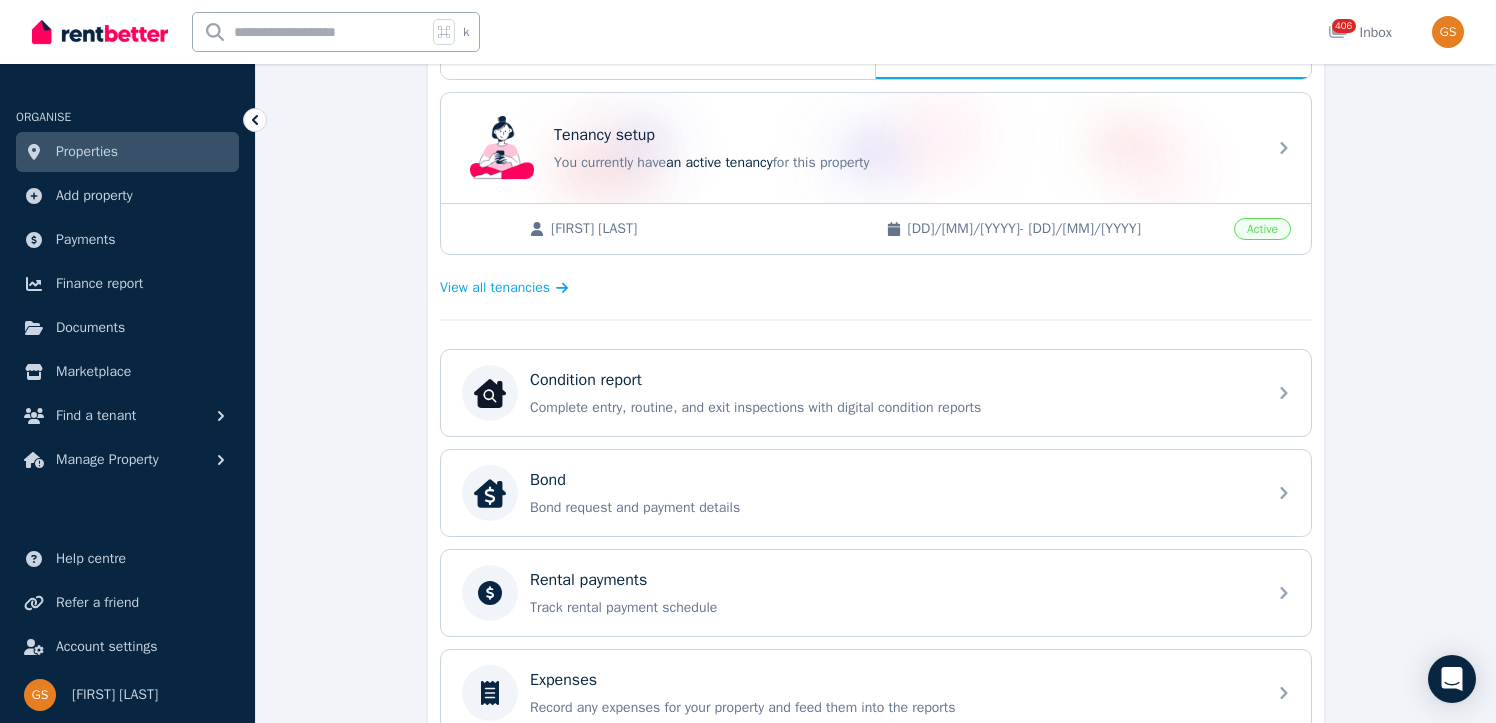 scroll, scrollTop: 385, scrollLeft: 0, axis: vertical 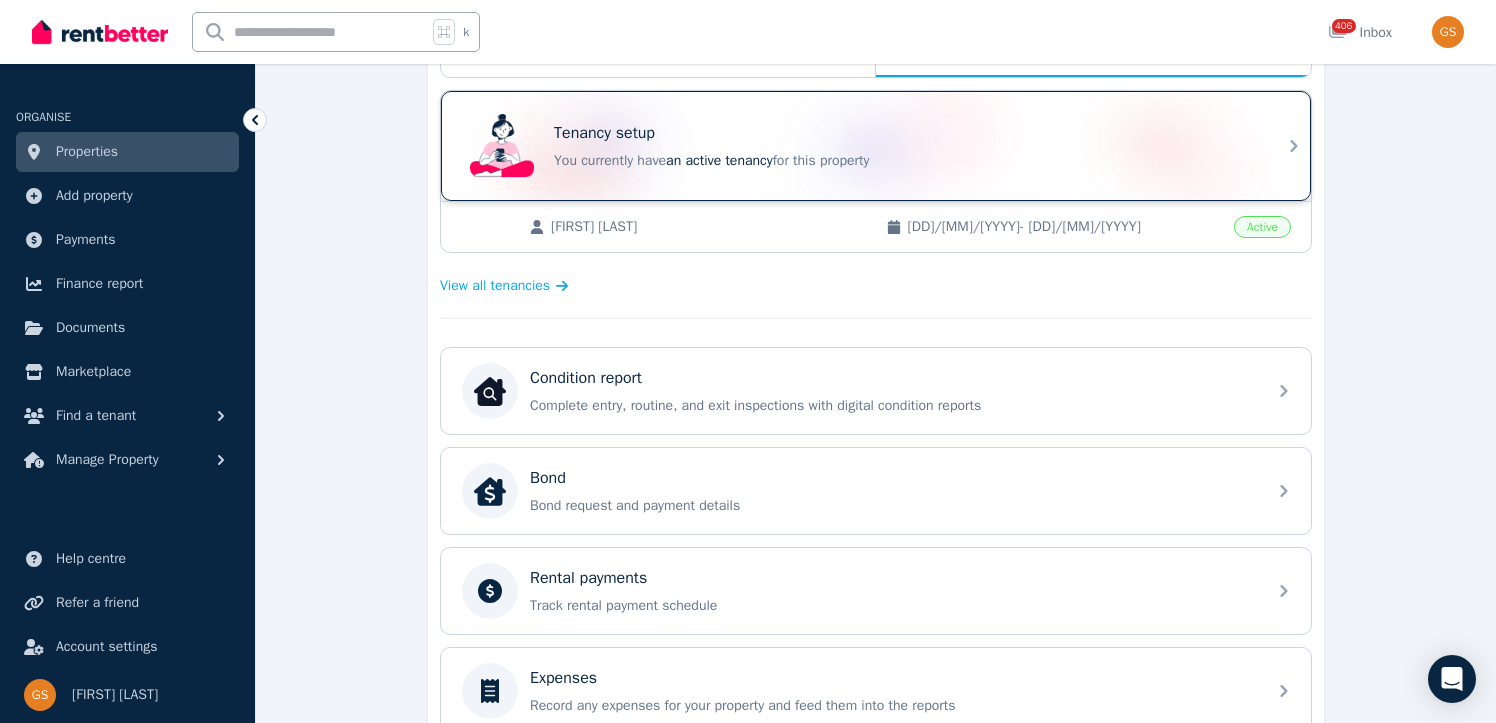 click on "Tenancy setup You currently have  an active tenancy  for this property" at bounding box center [876, 146] 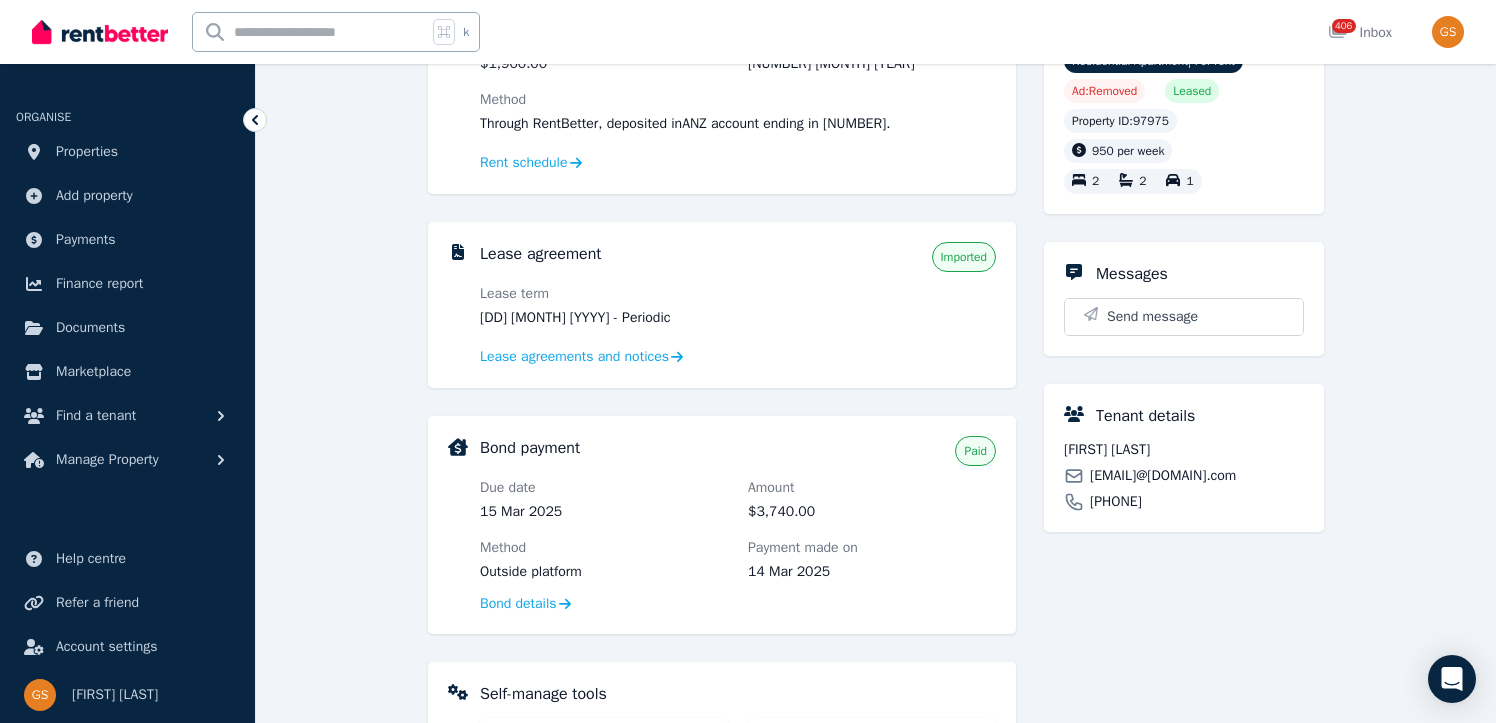 scroll, scrollTop: 0, scrollLeft: 0, axis: both 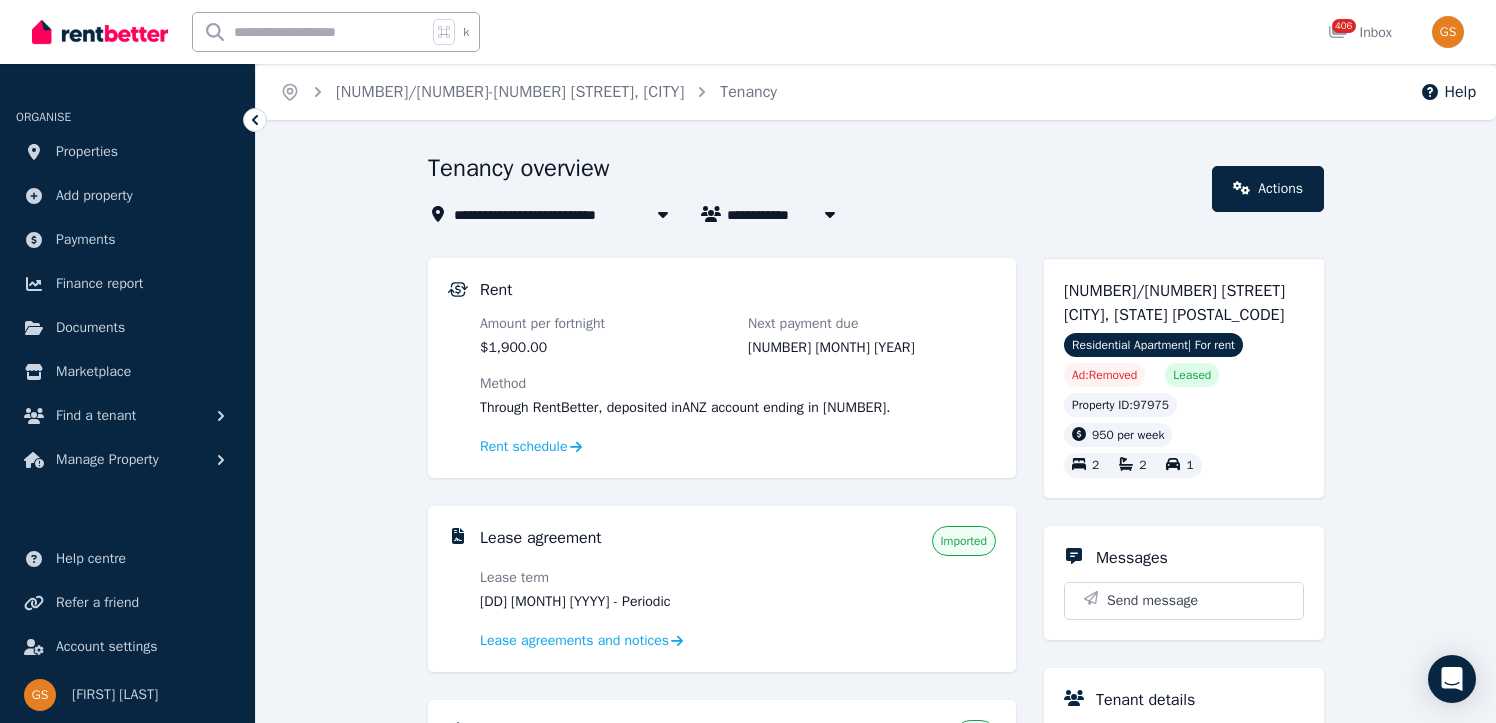 click on "[FIRST] [LAST]" at bounding box center [788, 214] 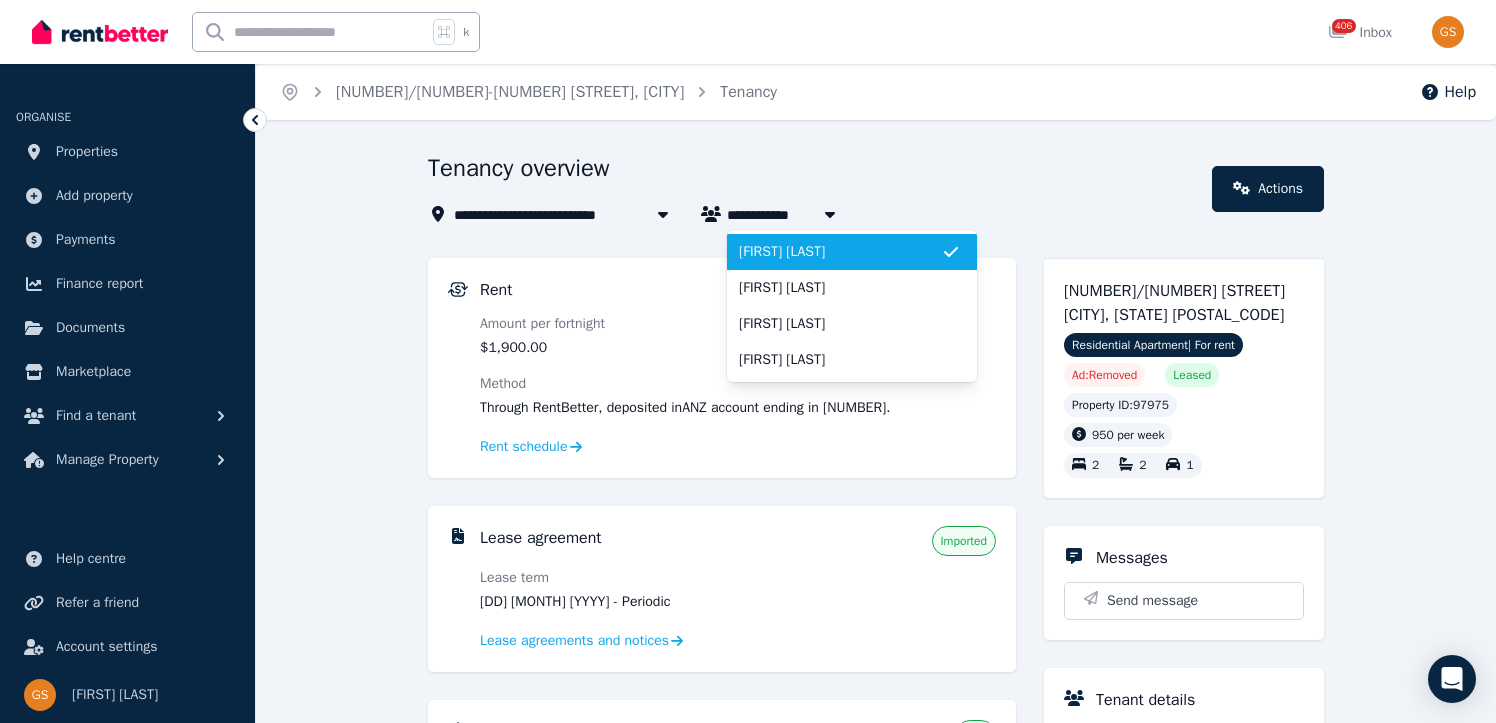 click on "Tenancy overview" at bounding box center [814, 171] 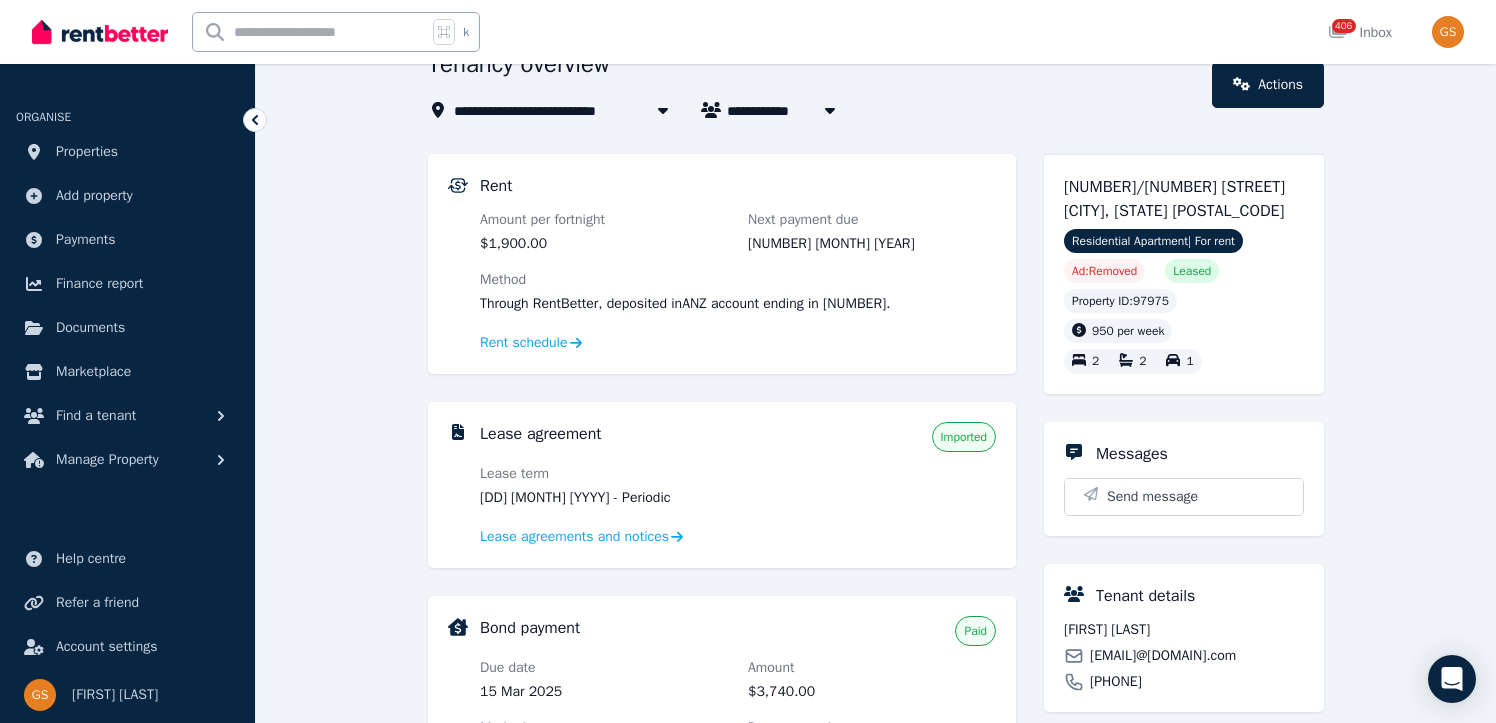 scroll, scrollTop: 0, scrollLeft: 0, axis: both 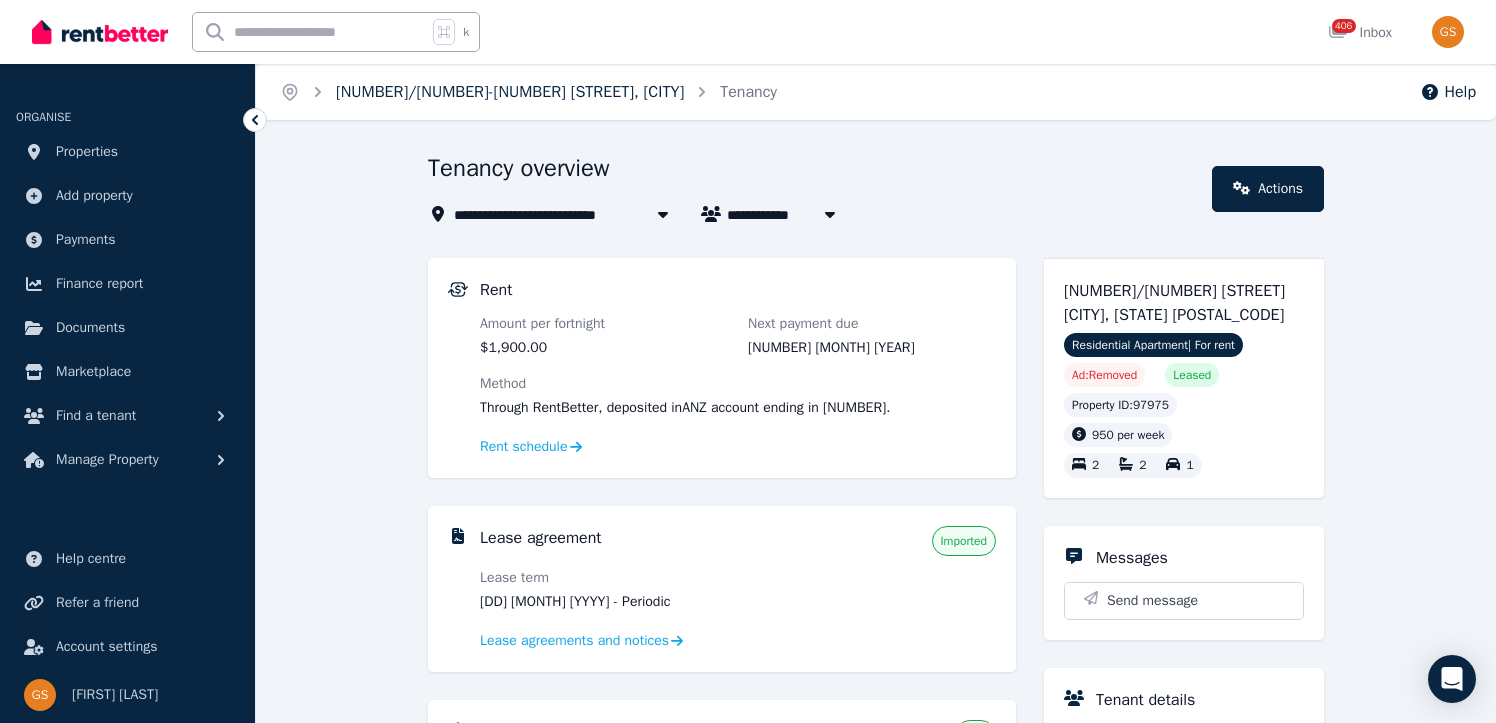 click on "[NUMBER]/[NUMBER]-[NUMBER] [STREET], [CITY]" at bounding box center [510, 92] 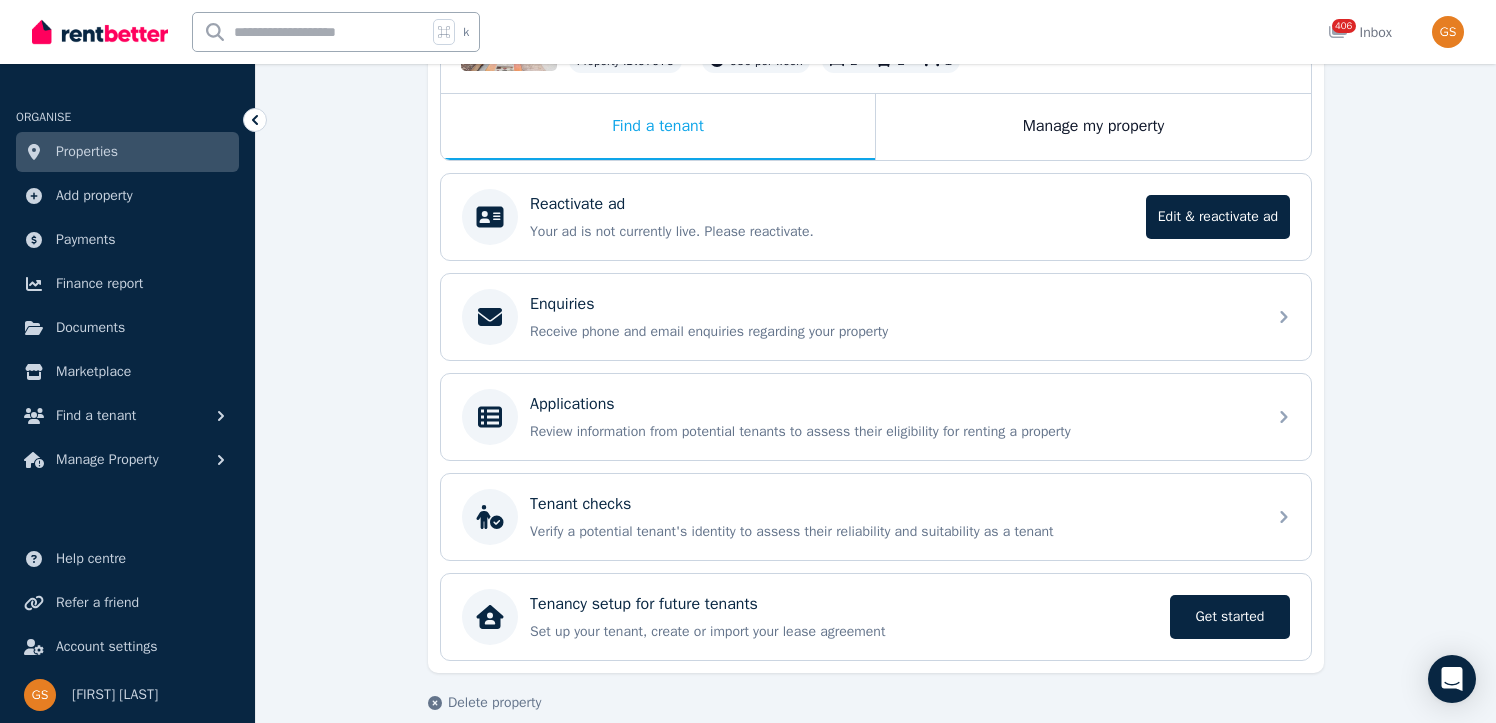 scroll, scrollTop: 328, scrollLeft: 0, axis: vertical 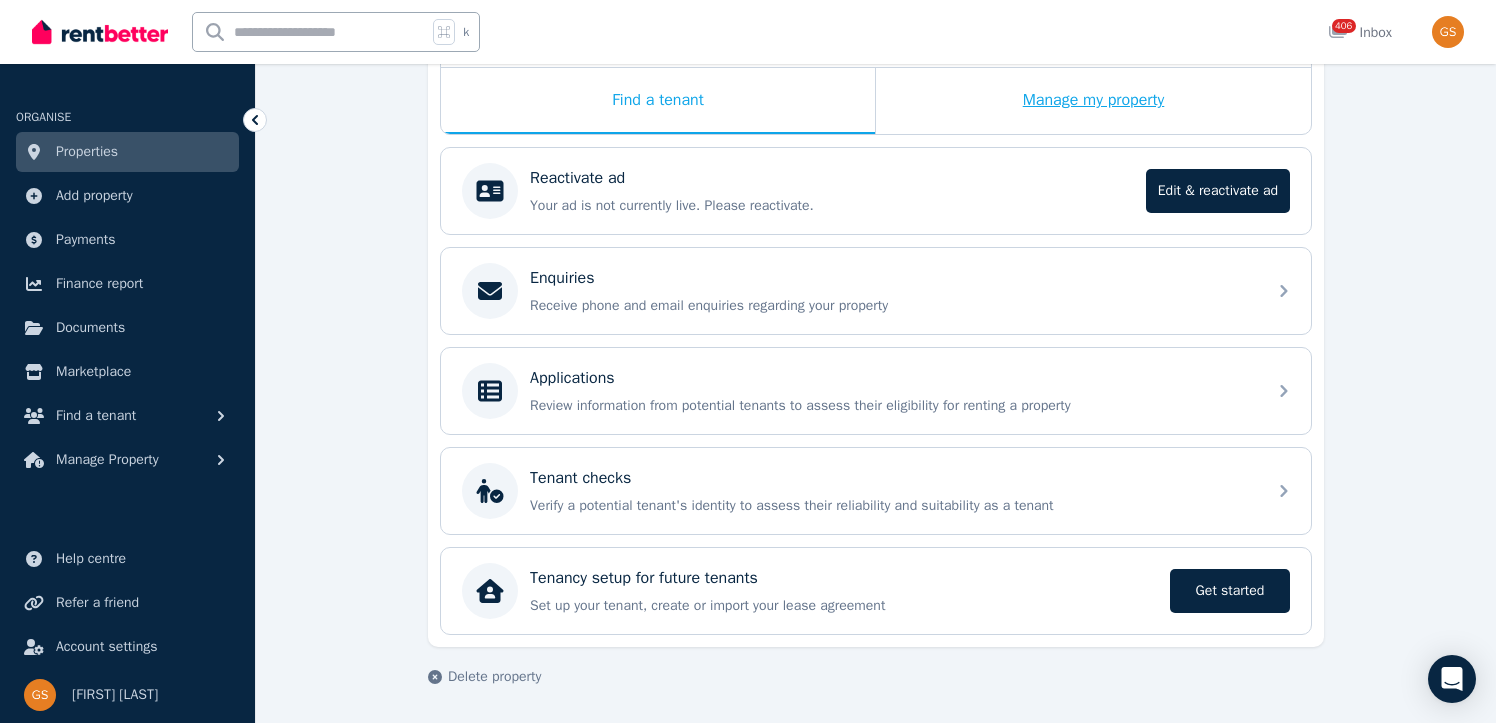 click on "Manage my property" at bounding box center (1093, 101) 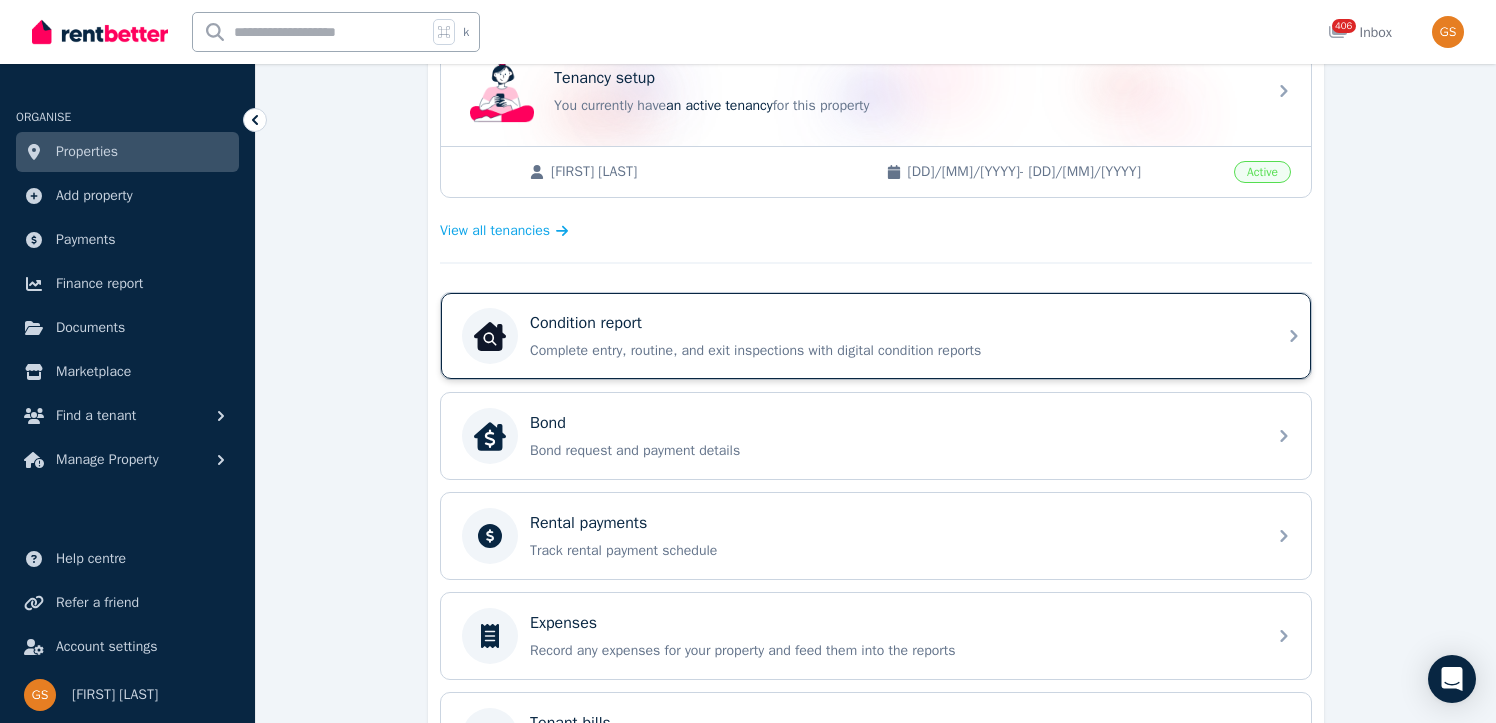 scroll, scrollTop: 447, scrollLeft: 0, axis: vertical 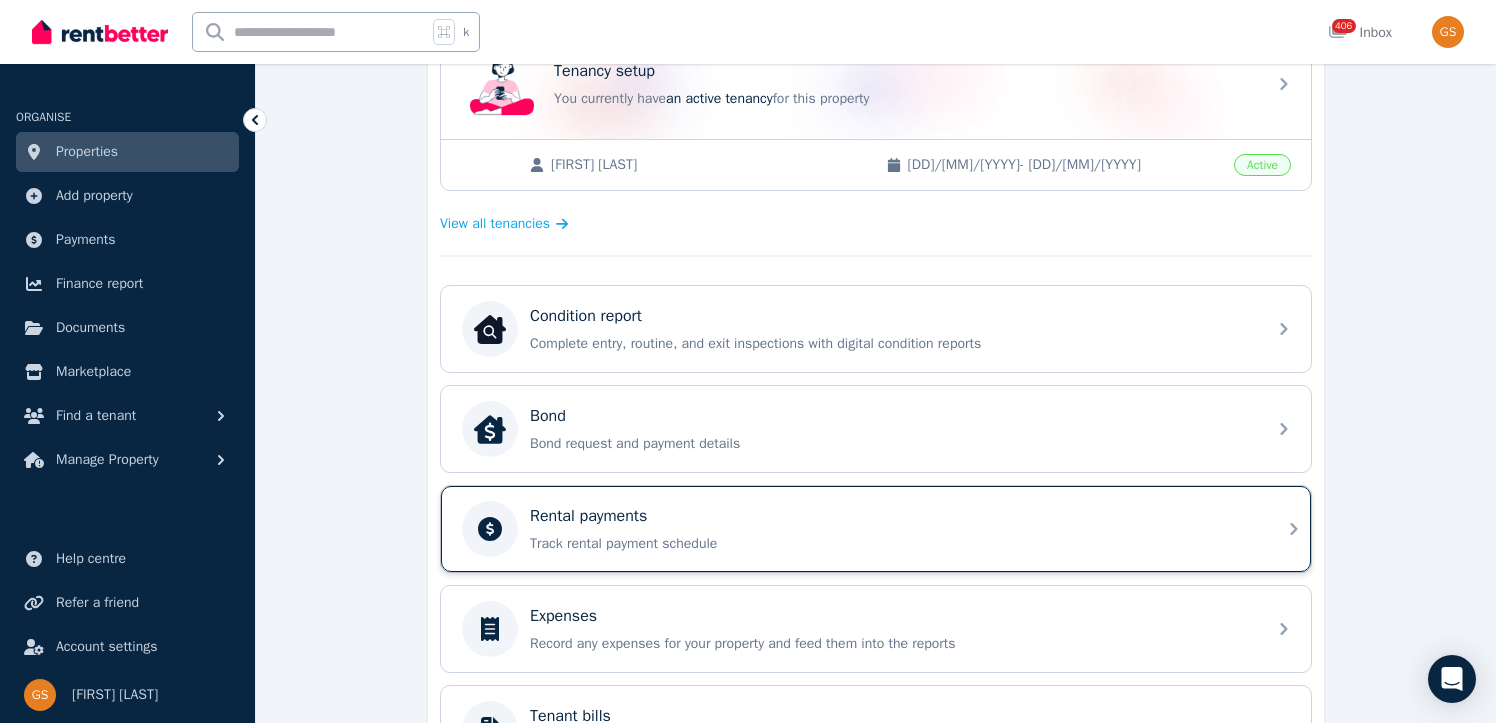click on "Rental payments" at bounding box center [892, 516] 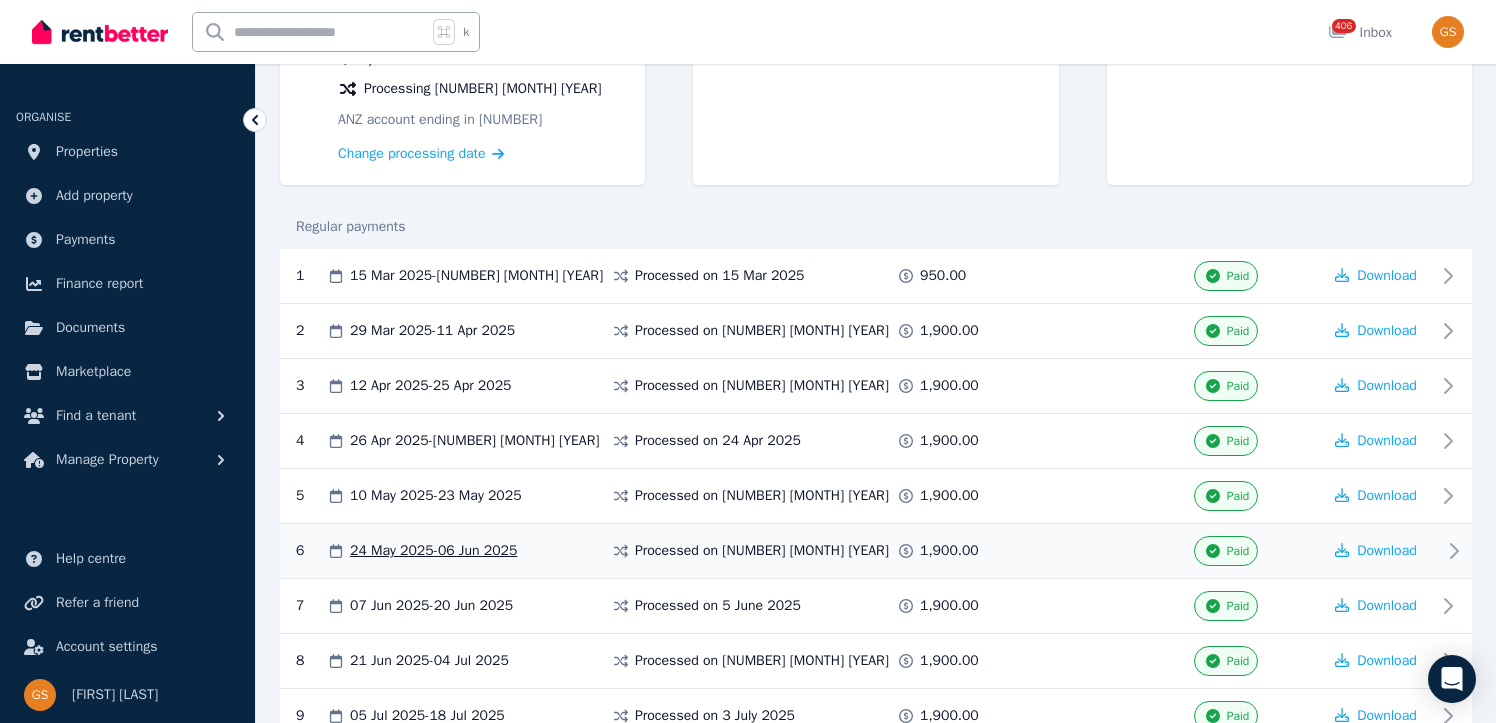 scroll, scrollTop: 0, scrollLeft: 0, axis: both 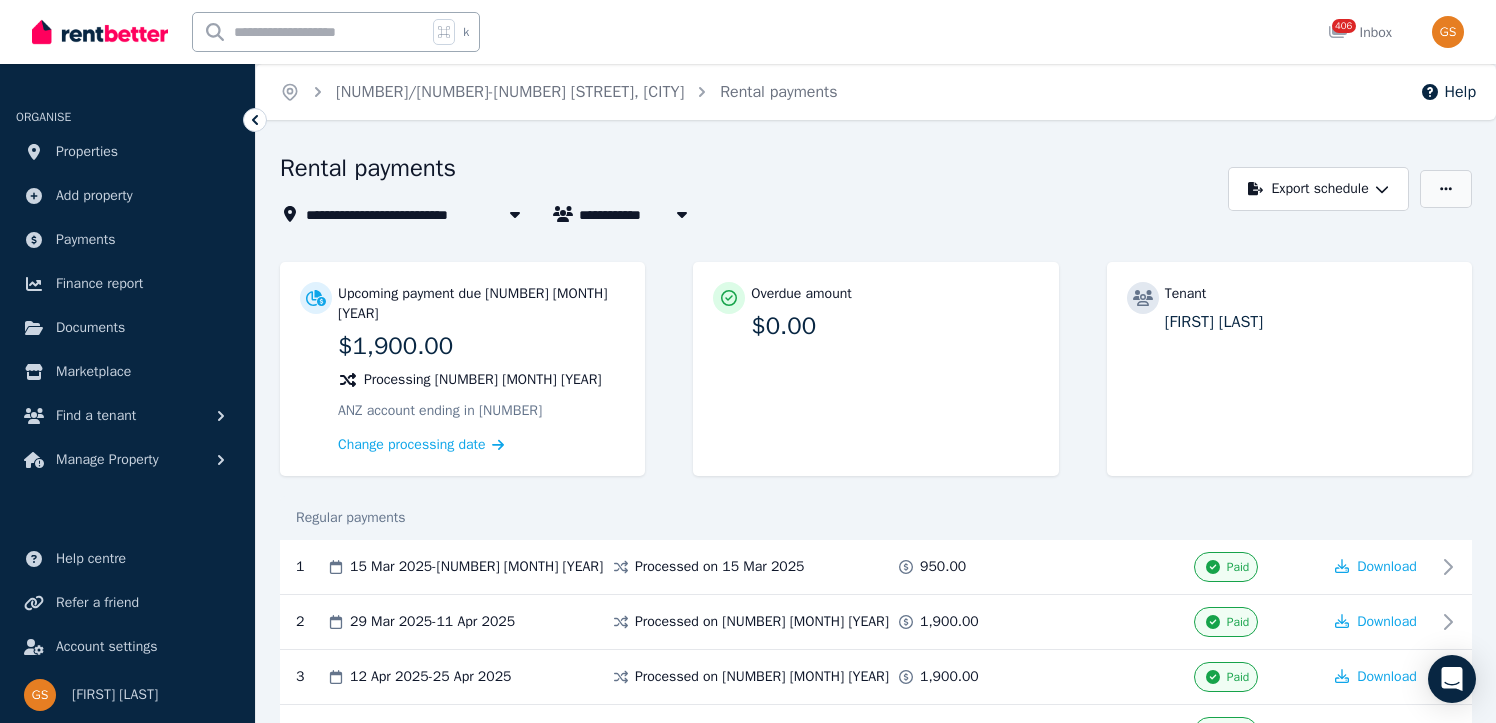 click at bounding box center (1446, 189) 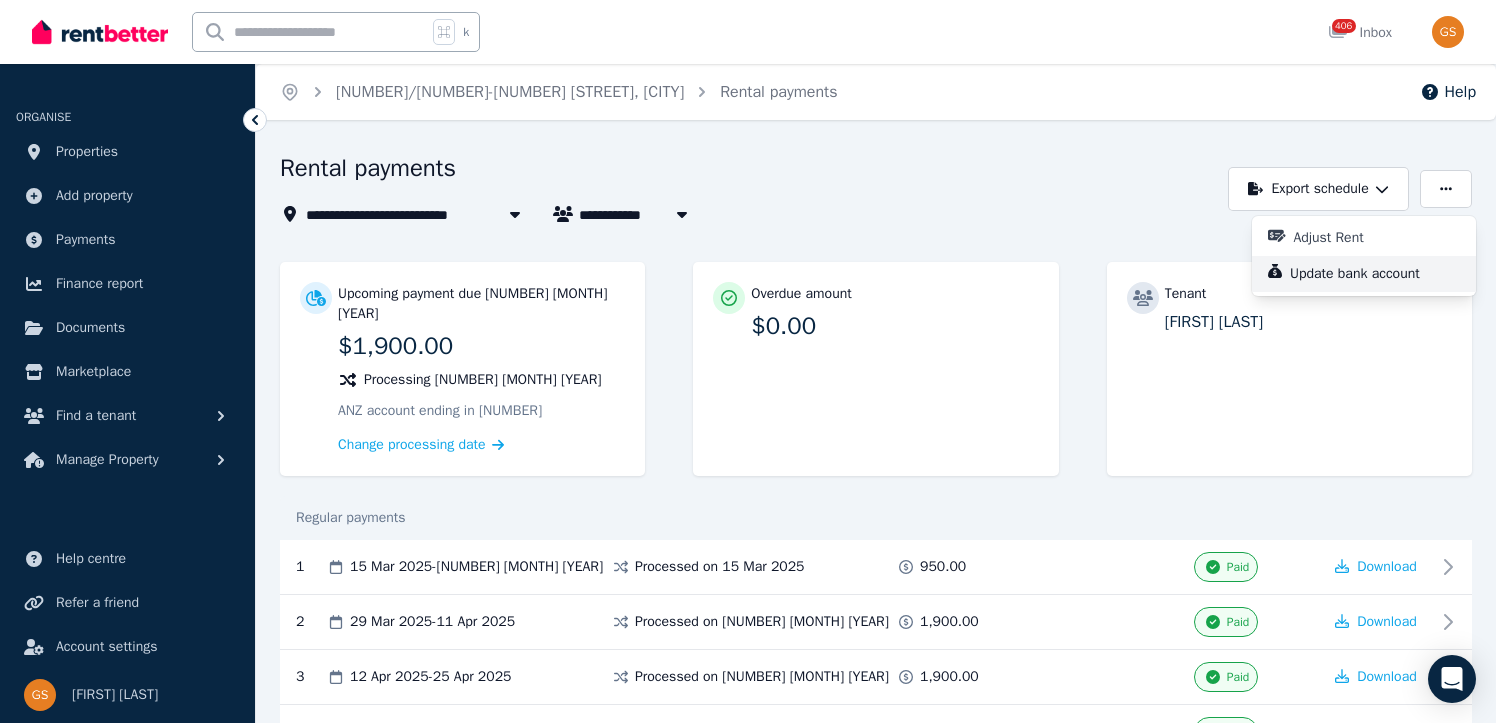 click on "Update bank account" at bounding box center [1363, 274] 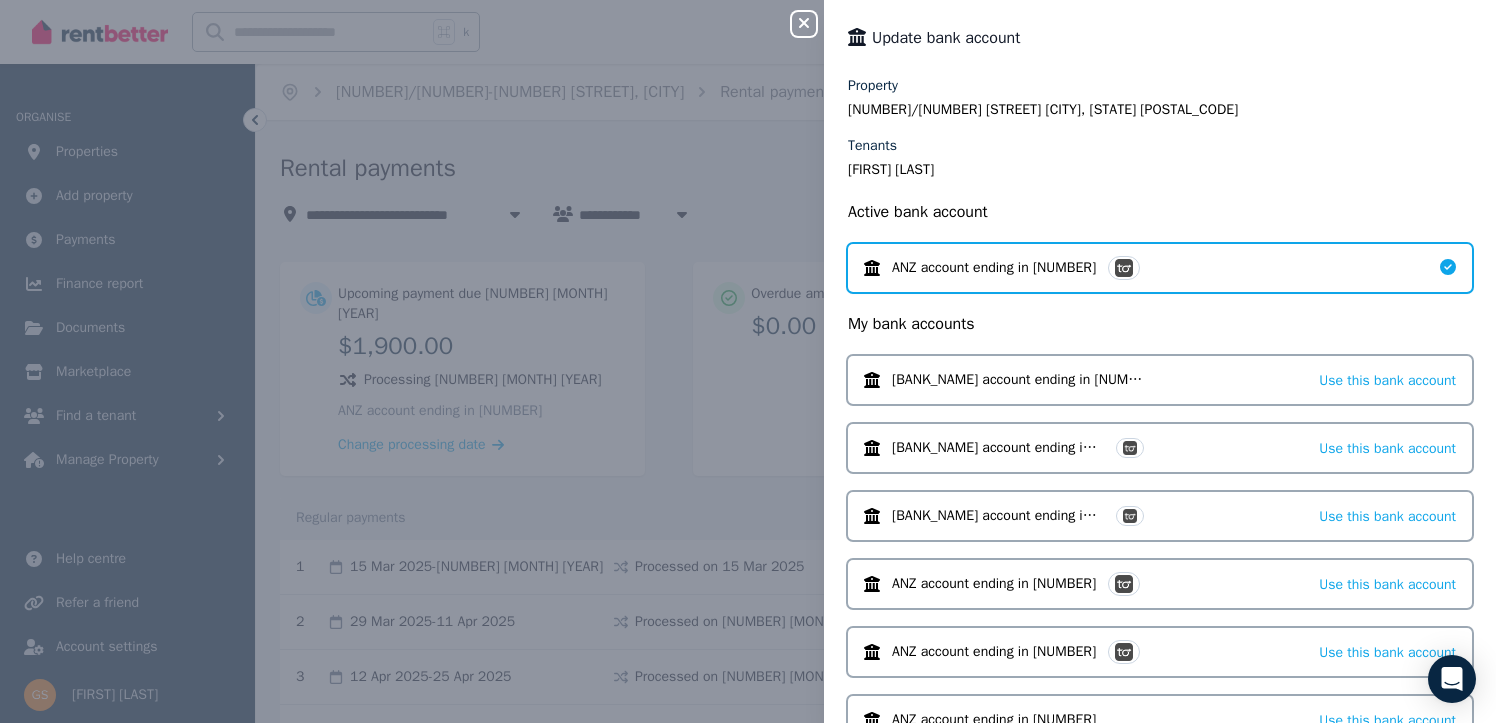 click 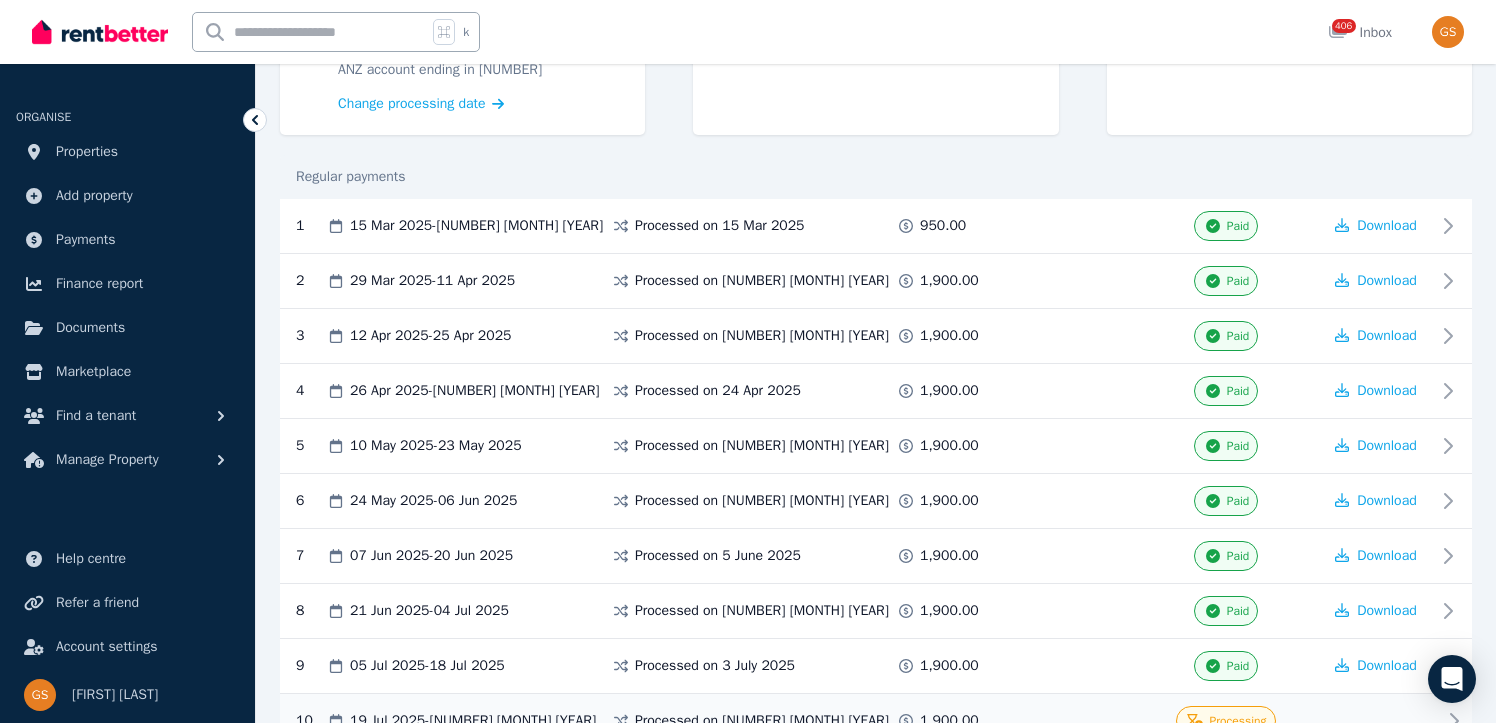 scroll, scrollTop: 0, scrollLeft: 0, axis: both 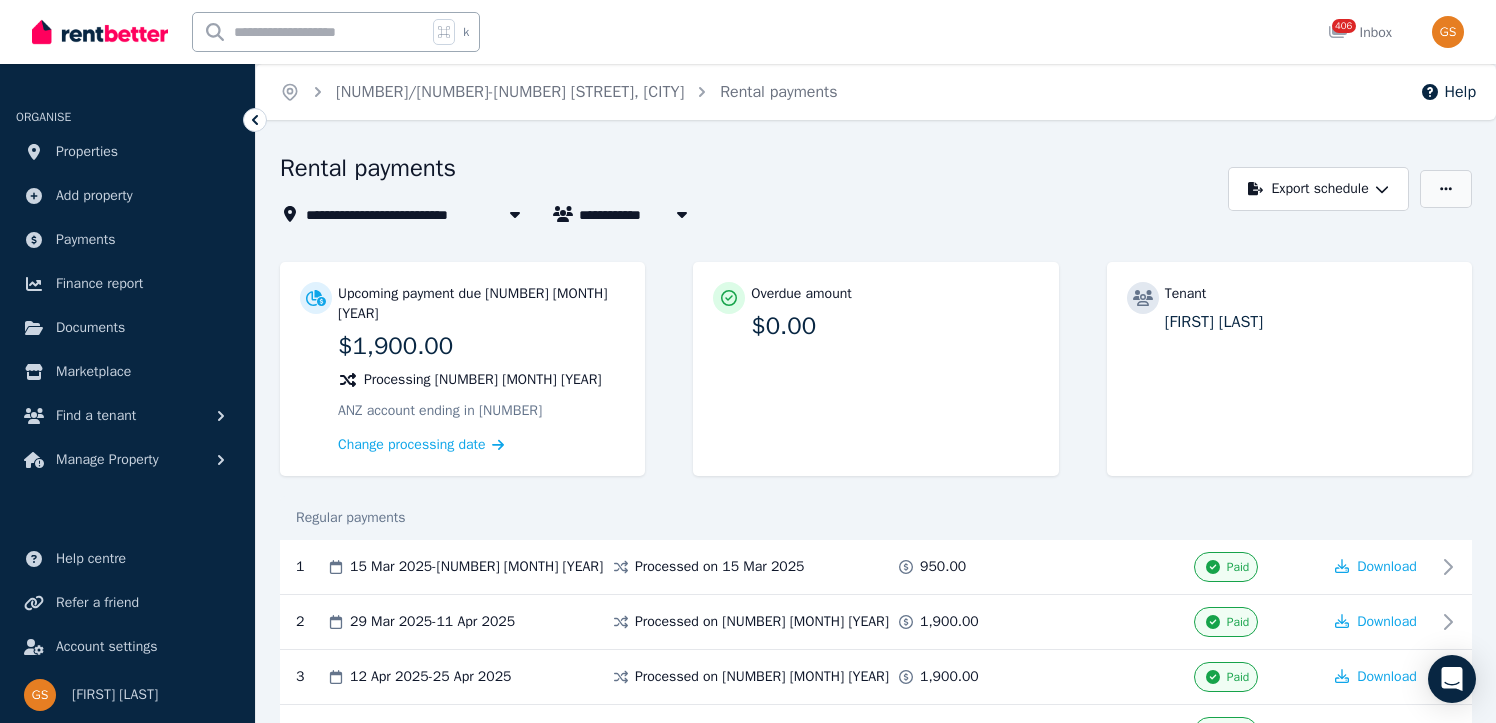 click at bounding box center (1446, 189) 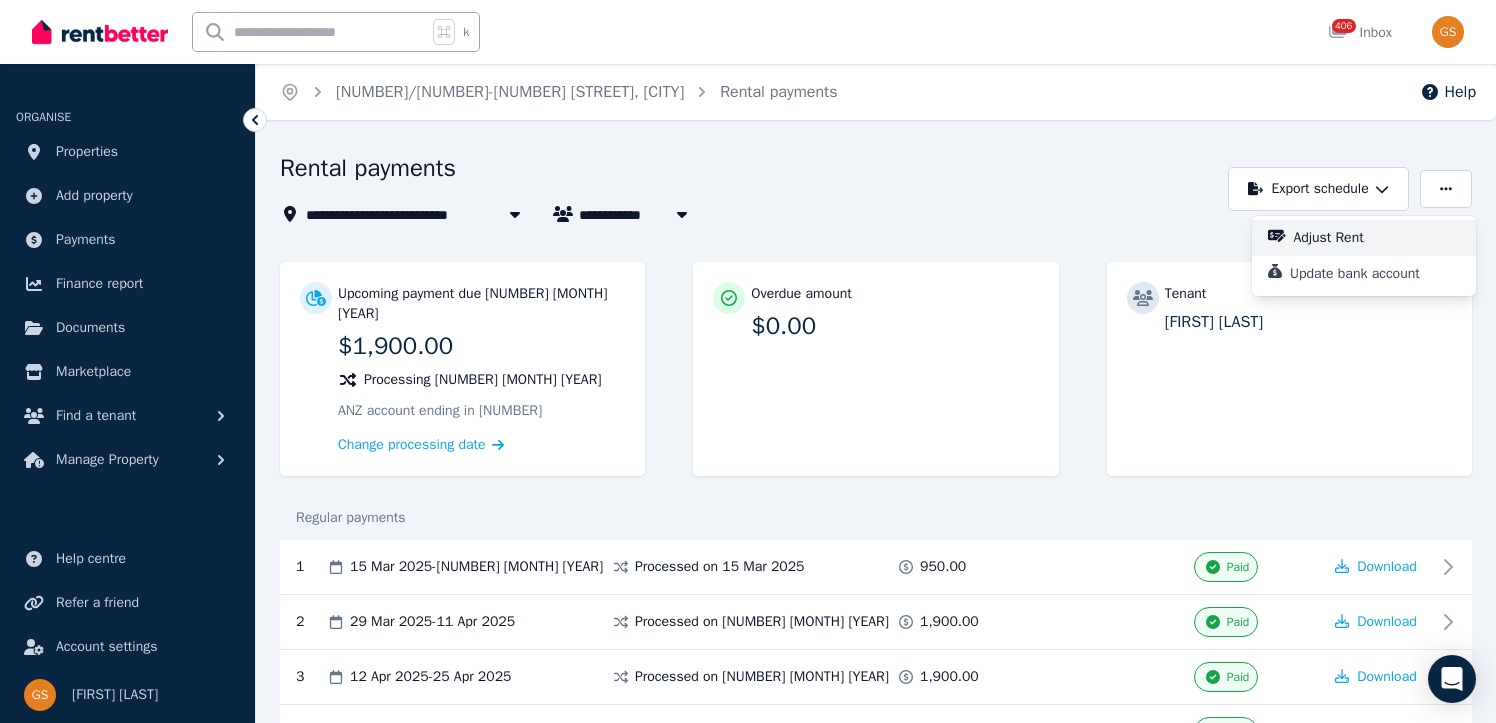 click 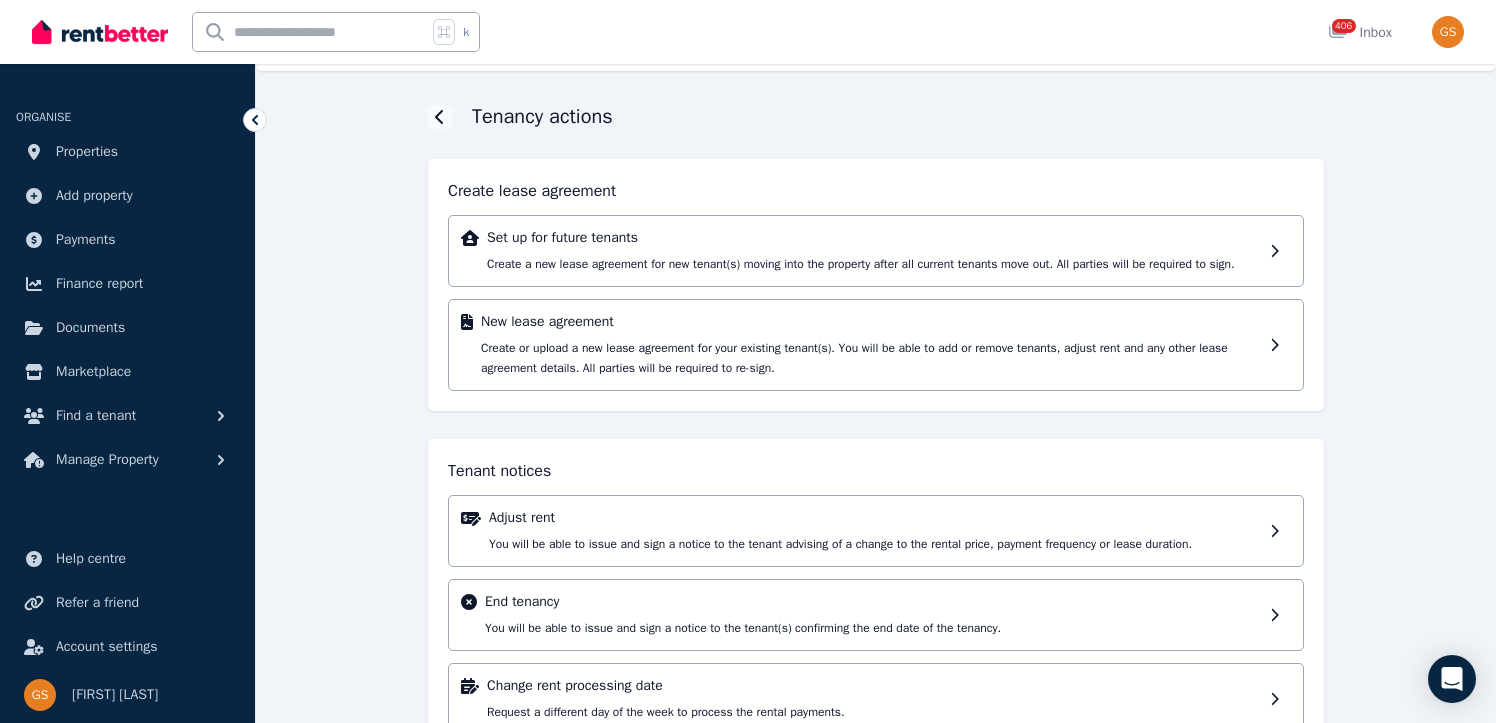 scroll, scrollTop: 50, scrollLeft: 0, axis: vertical 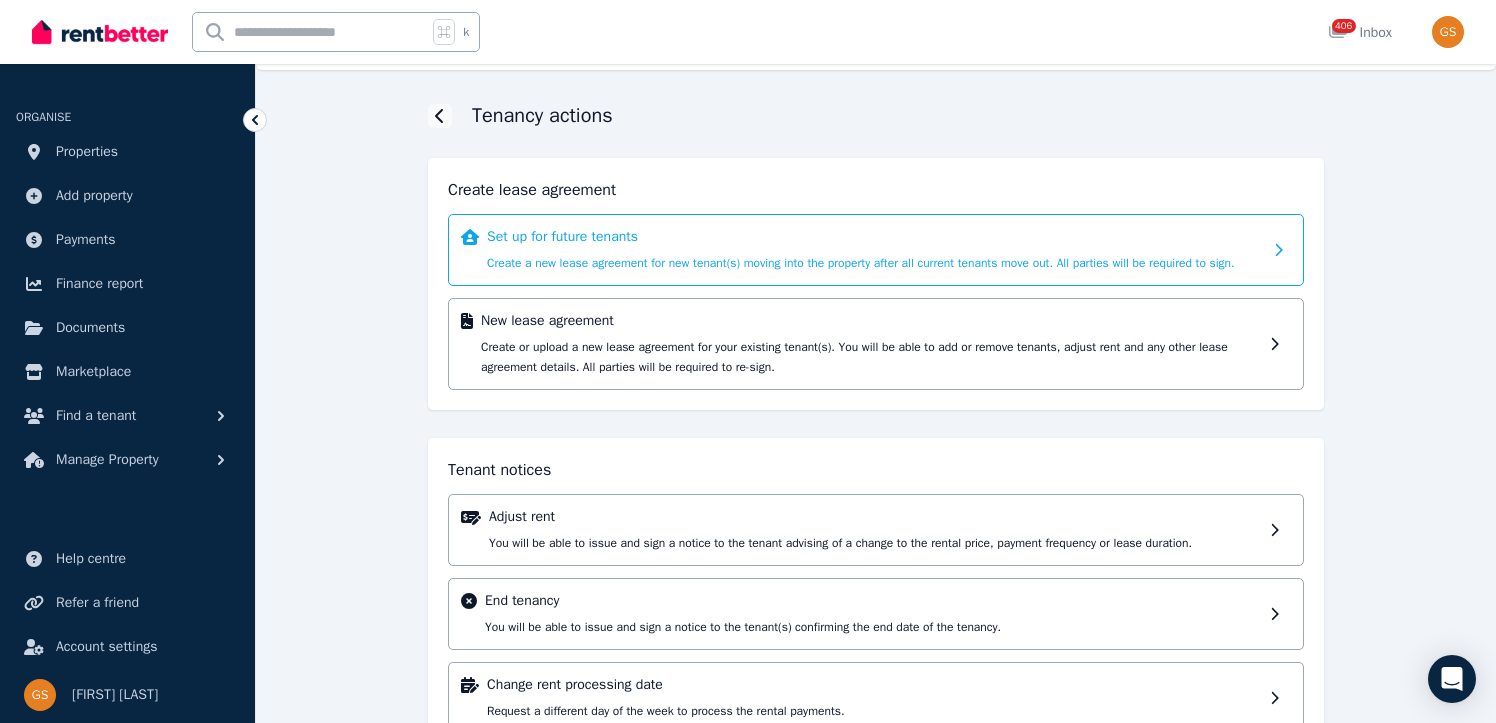 click on "Set up for future tenants" at bounding box center (874, 237) 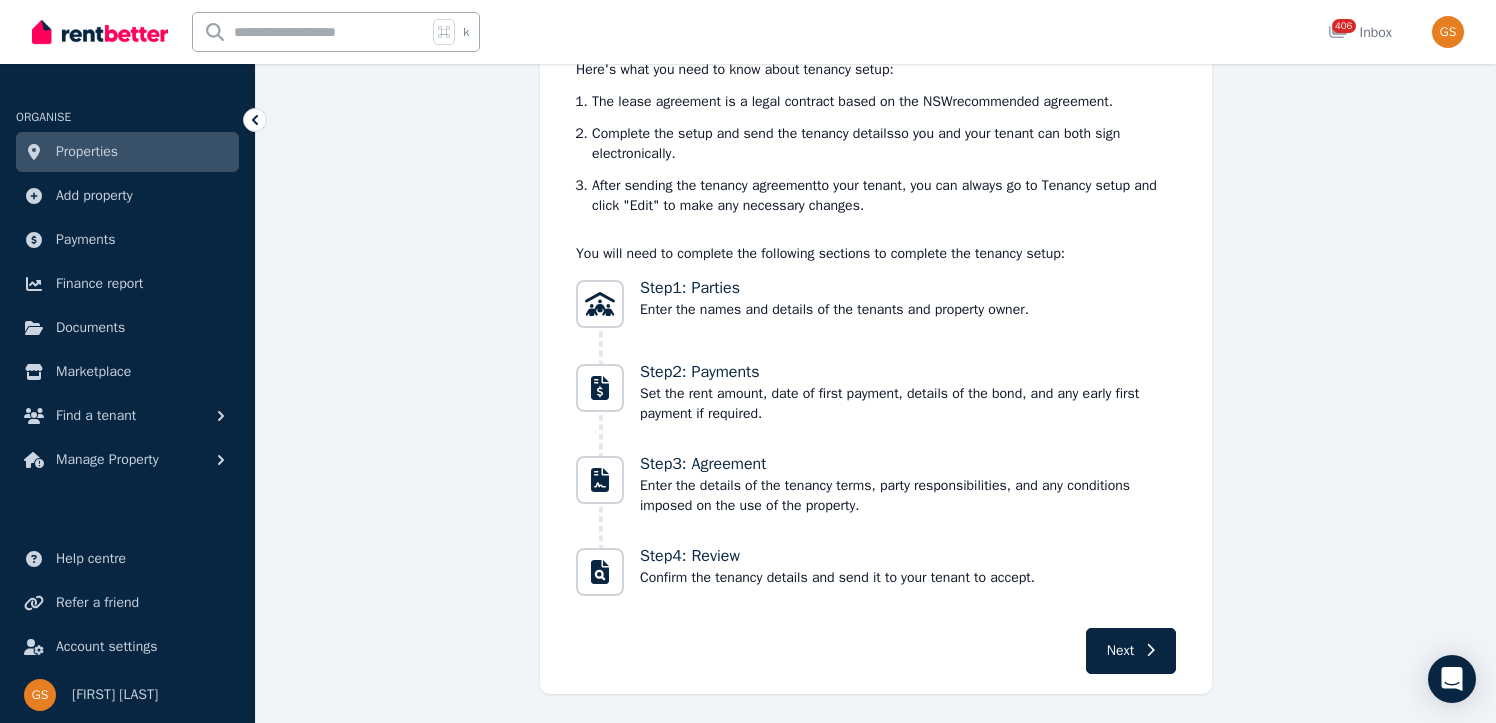 scroll, scrollTop: 376, scrollLeft: 0, axis: vertical 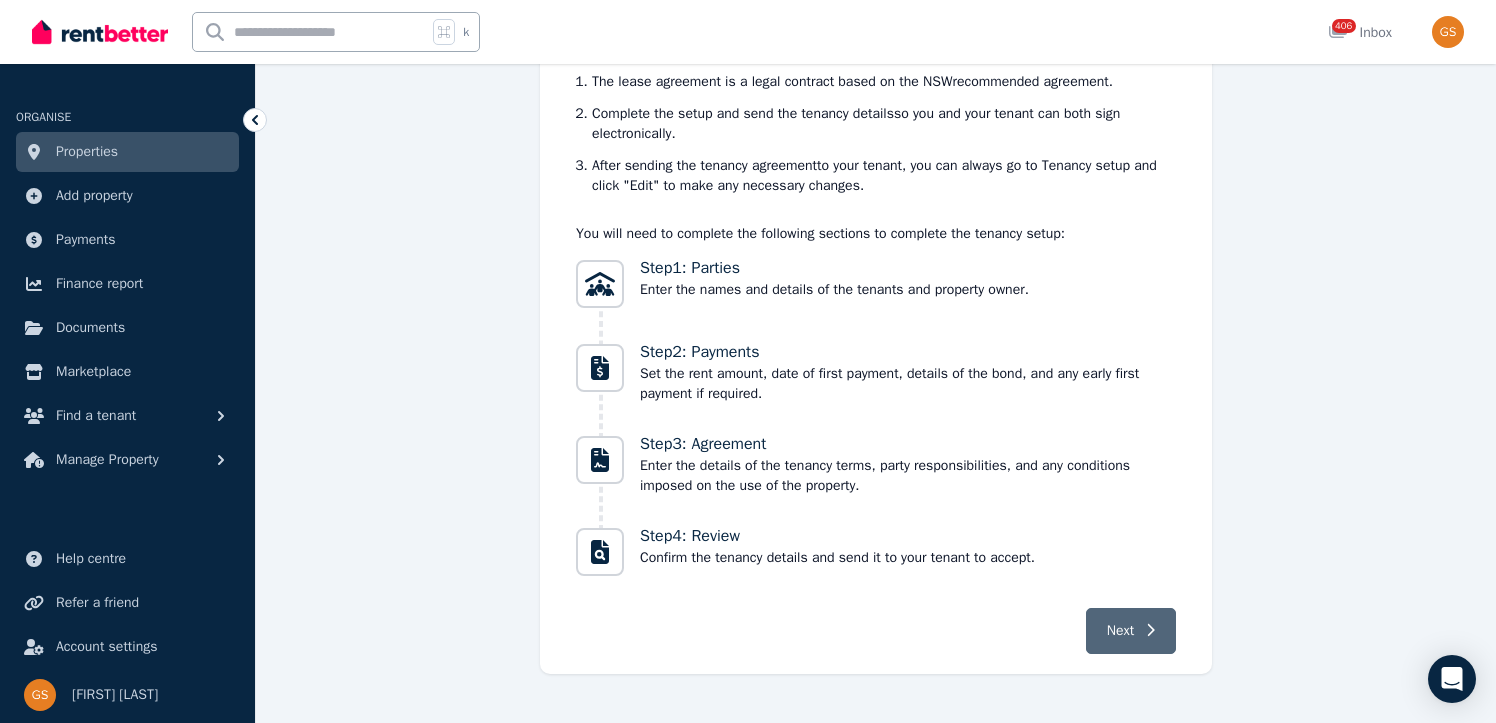click on "Next" at bounding box center (1120, 631) 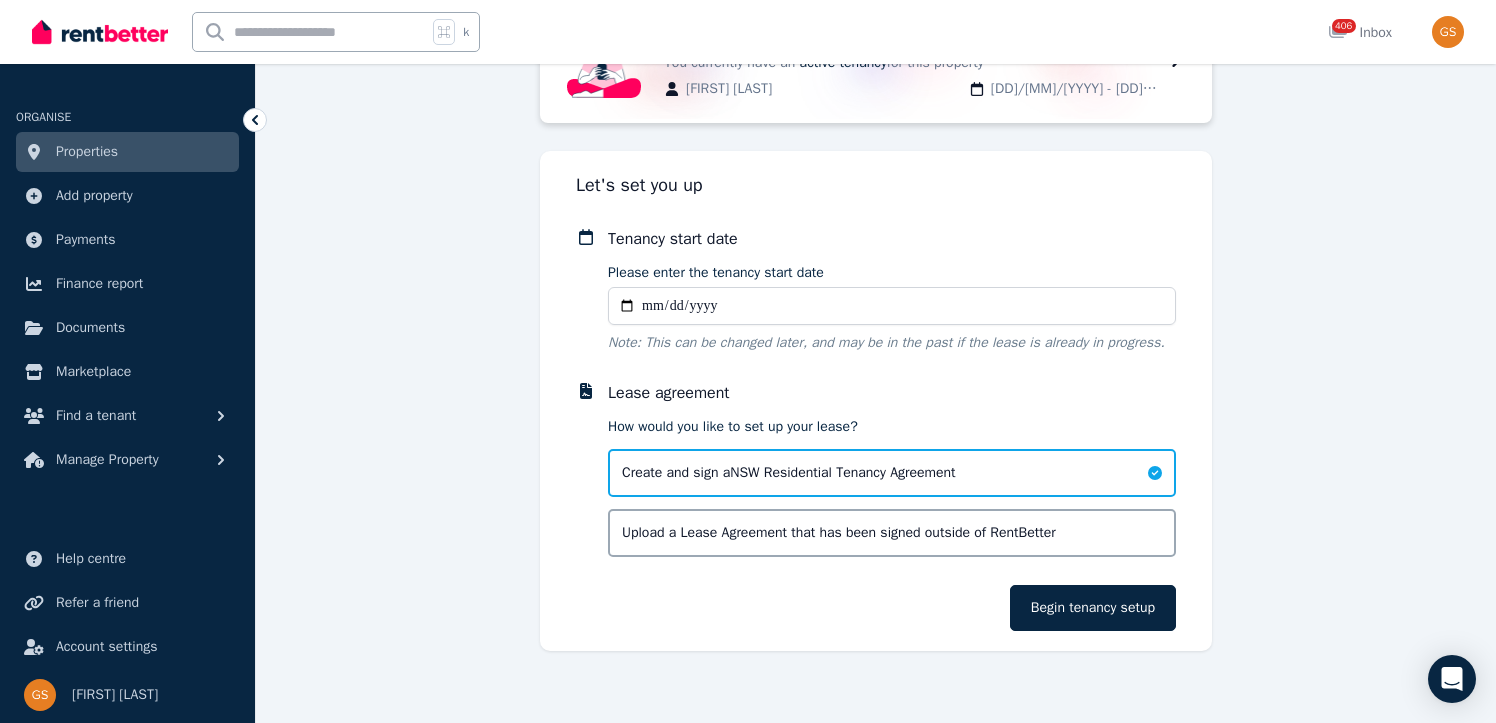 click on "Please enter the tenancy start date" at bounding box center (892, 306) 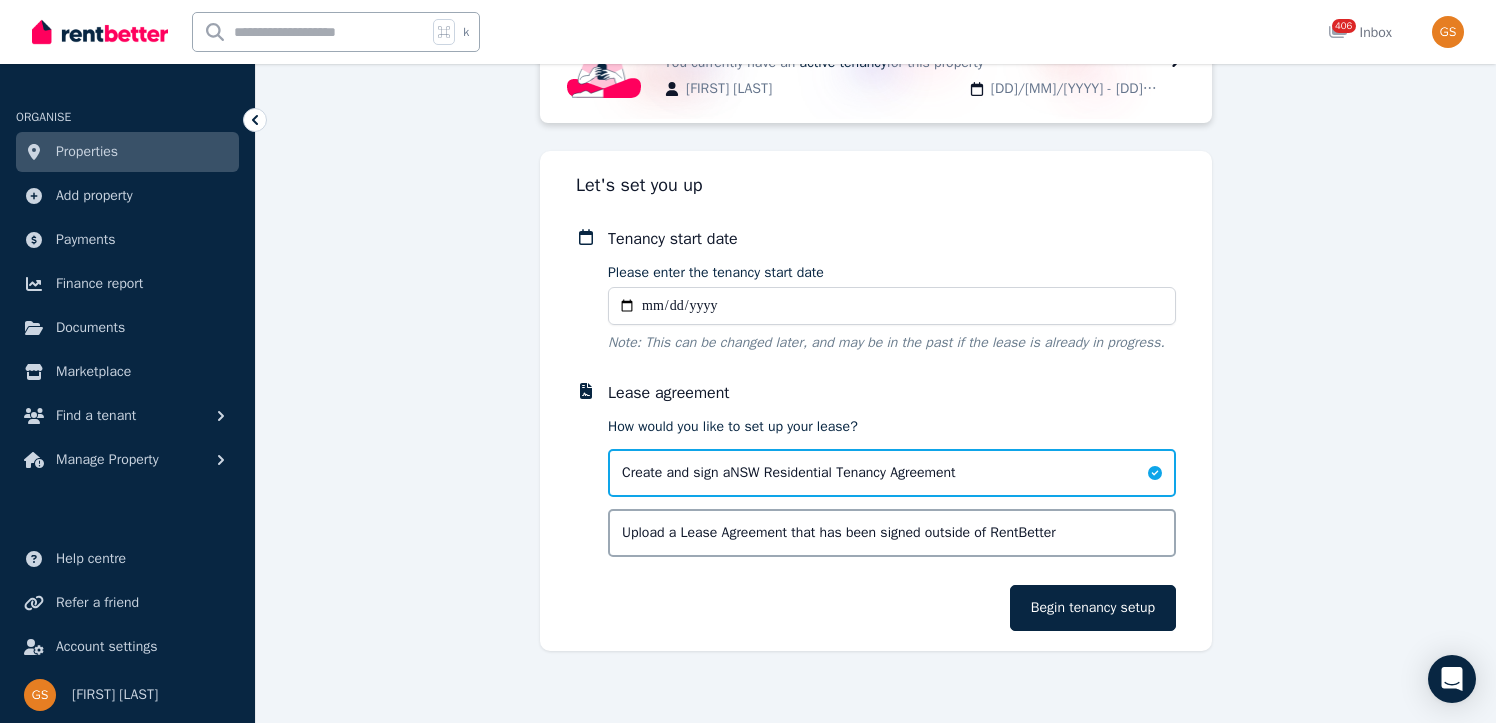 type on "**********" 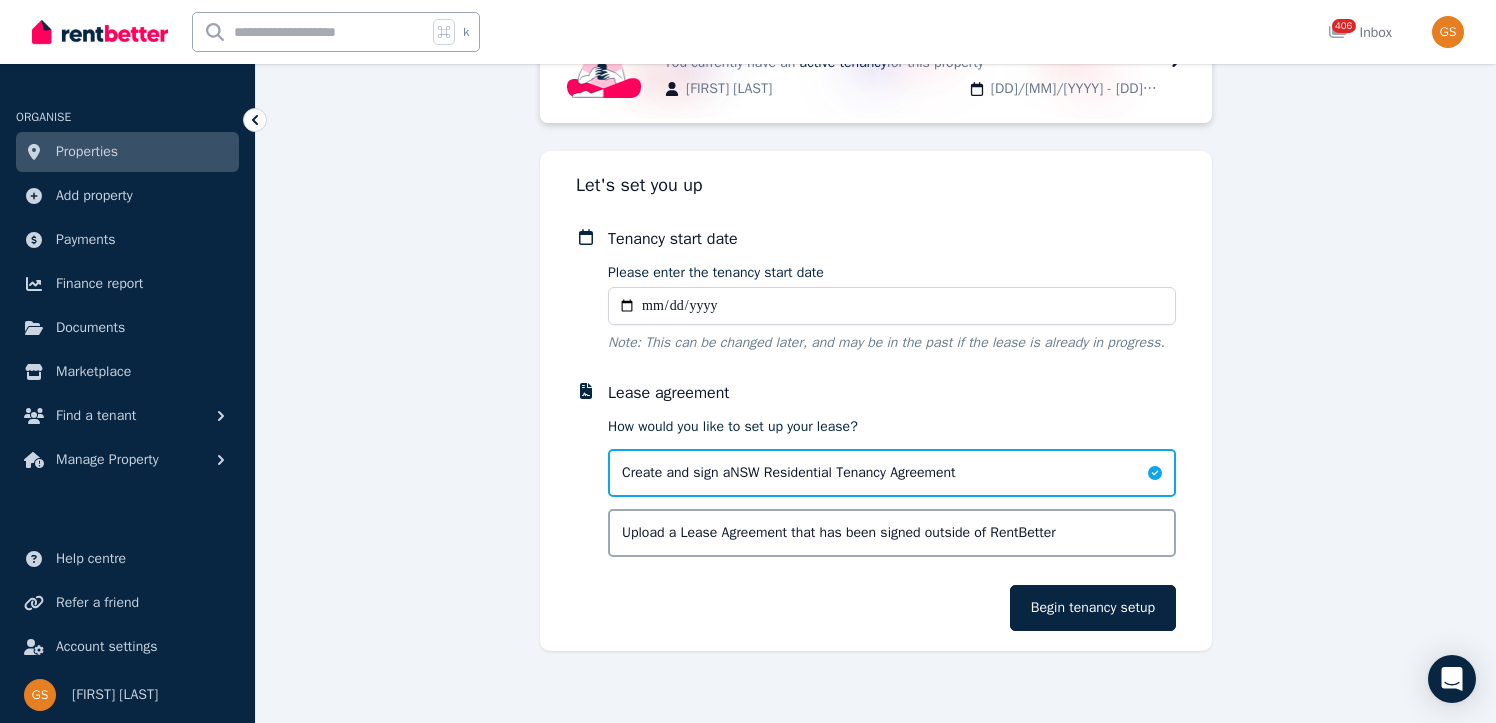 click on "Upload a Lease Agreement that has been signed outside of RentBetter" at bounding box center (839, 533) 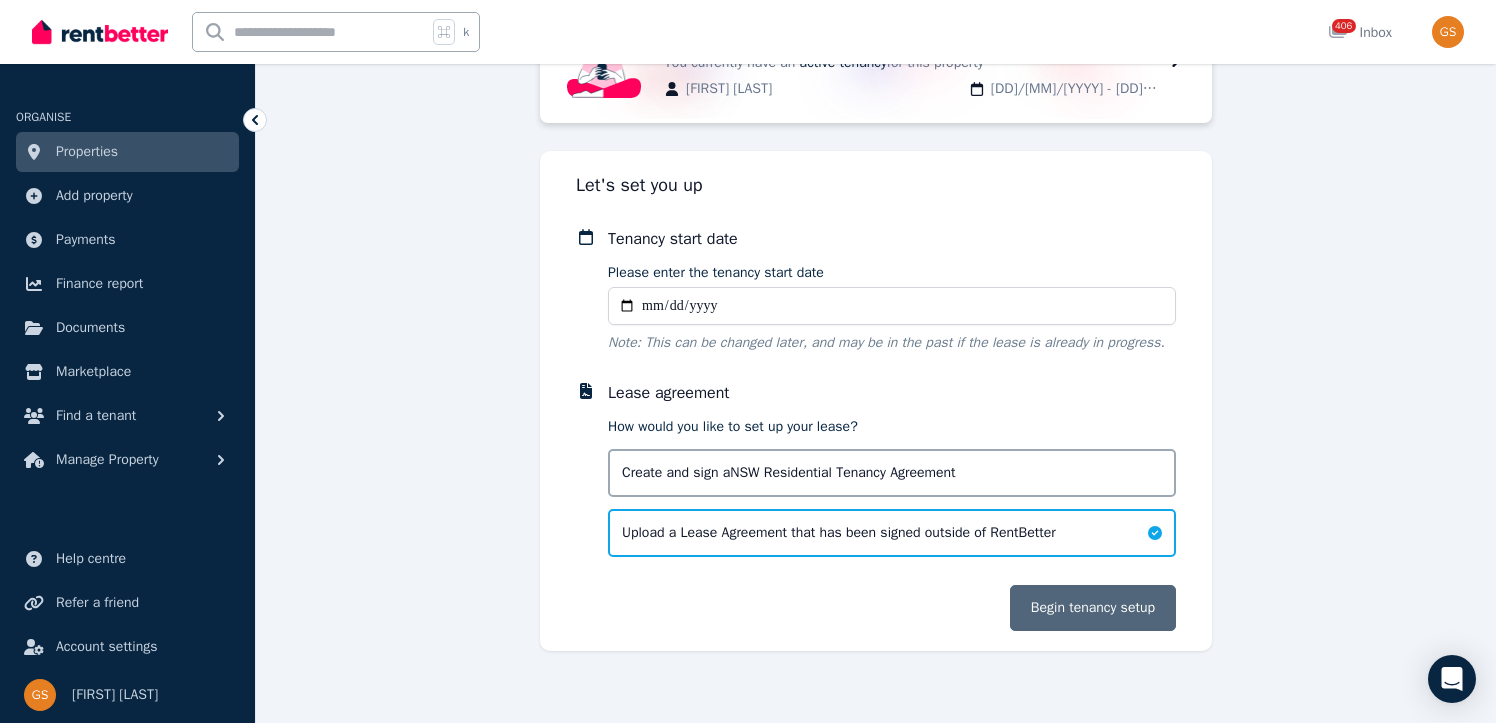 click on "Begin tenancy setup" at bounding box center (1093, 608) 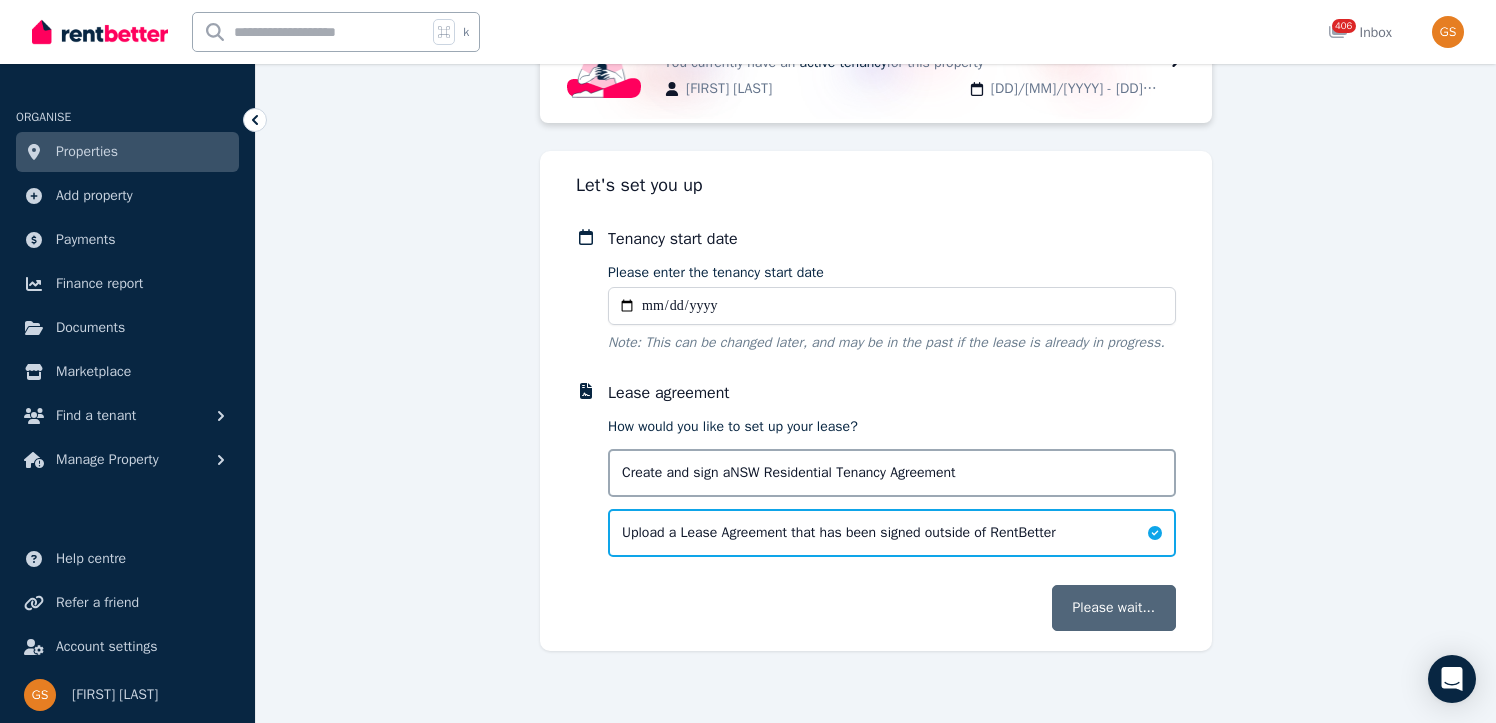 scroll, scrollTop: 0, scrollLeft: 0, axis: both 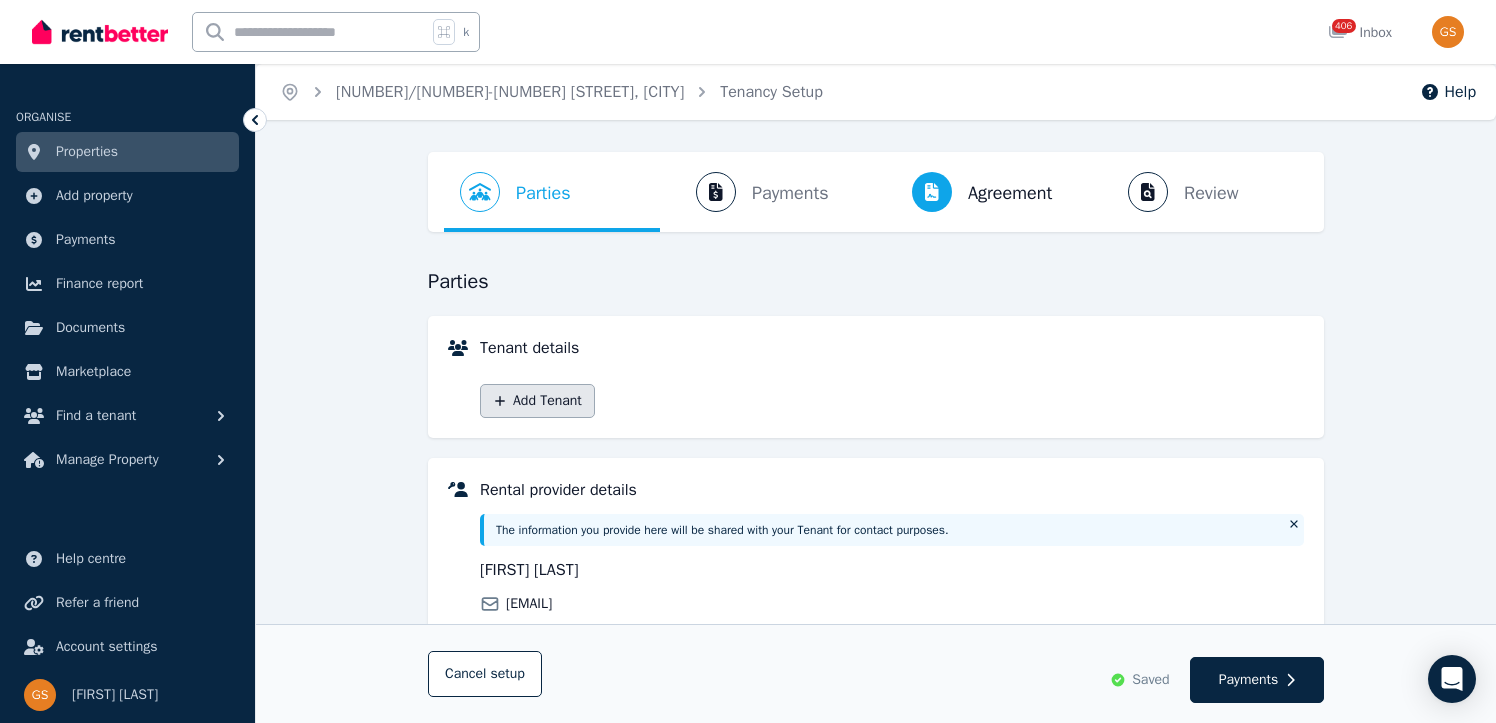 click on "Add Tenant" at bounding box center (537, 401) 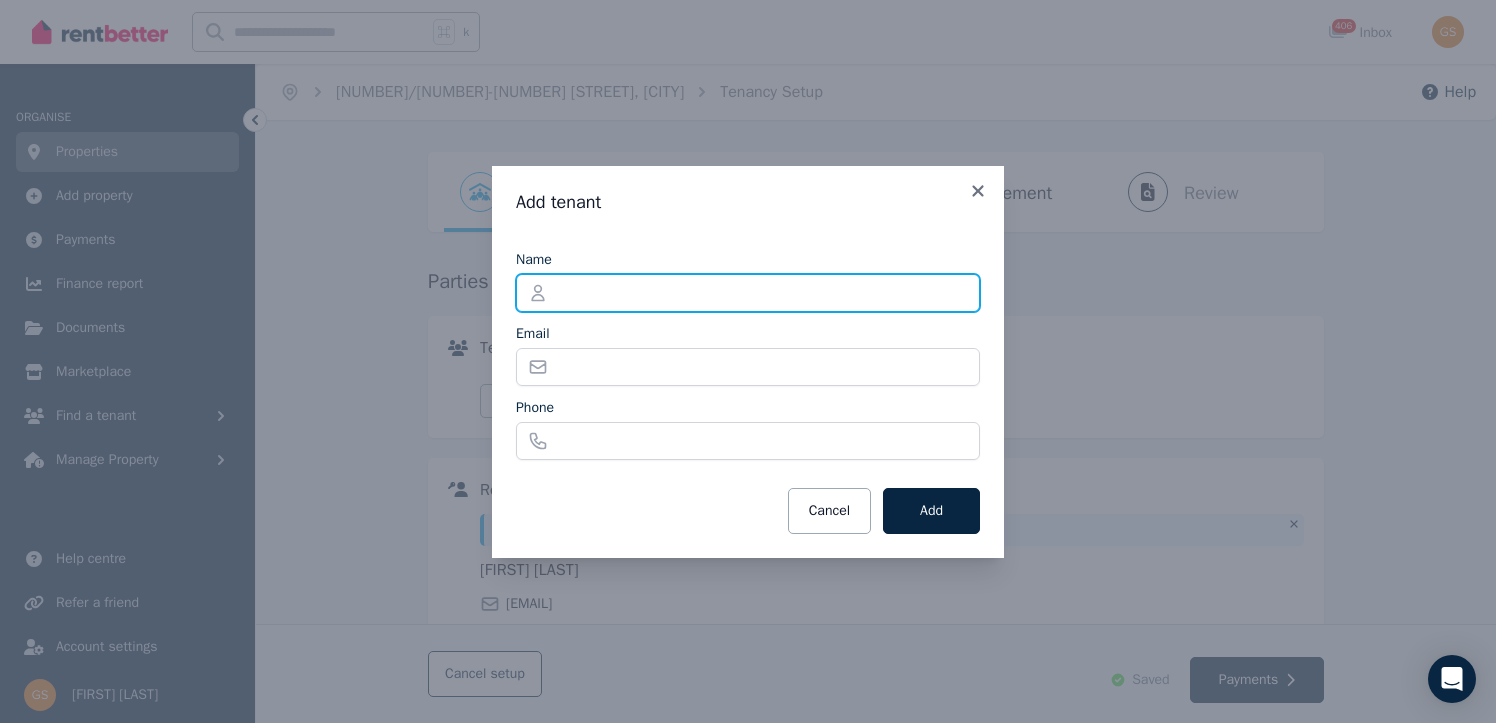 click on "Name" at bounding box center (748, 293) 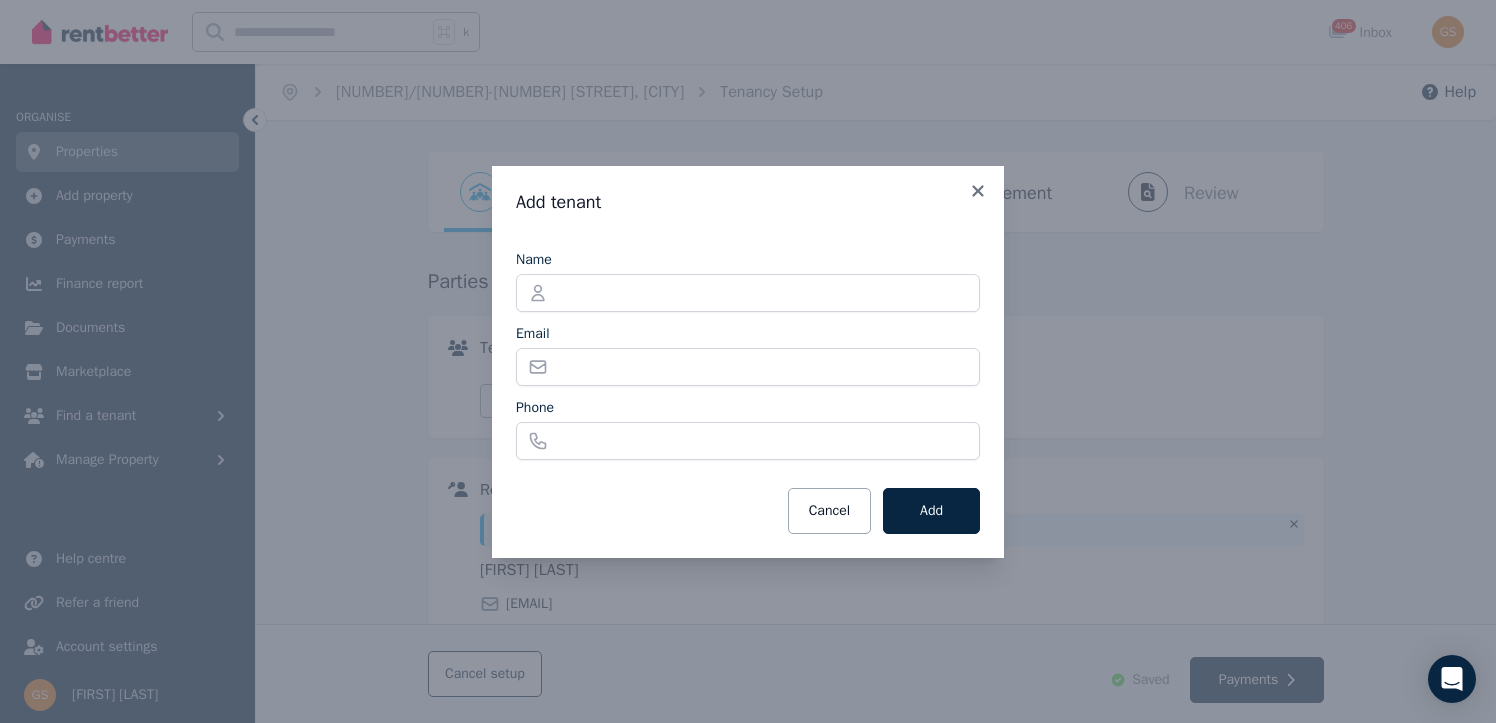 click on "Name Email Phone" at bounding box center (748, 353) 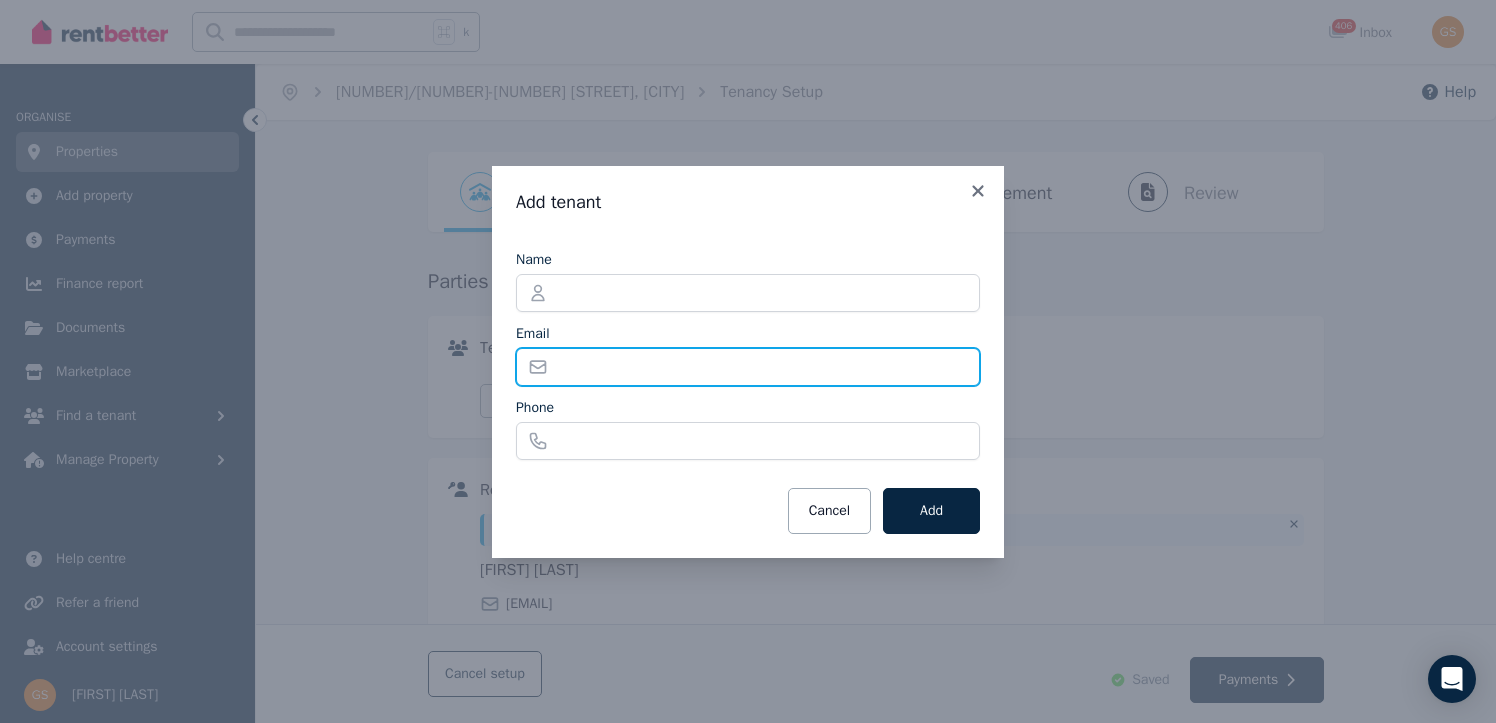 click on "Email" at bounding box center (748, 367) 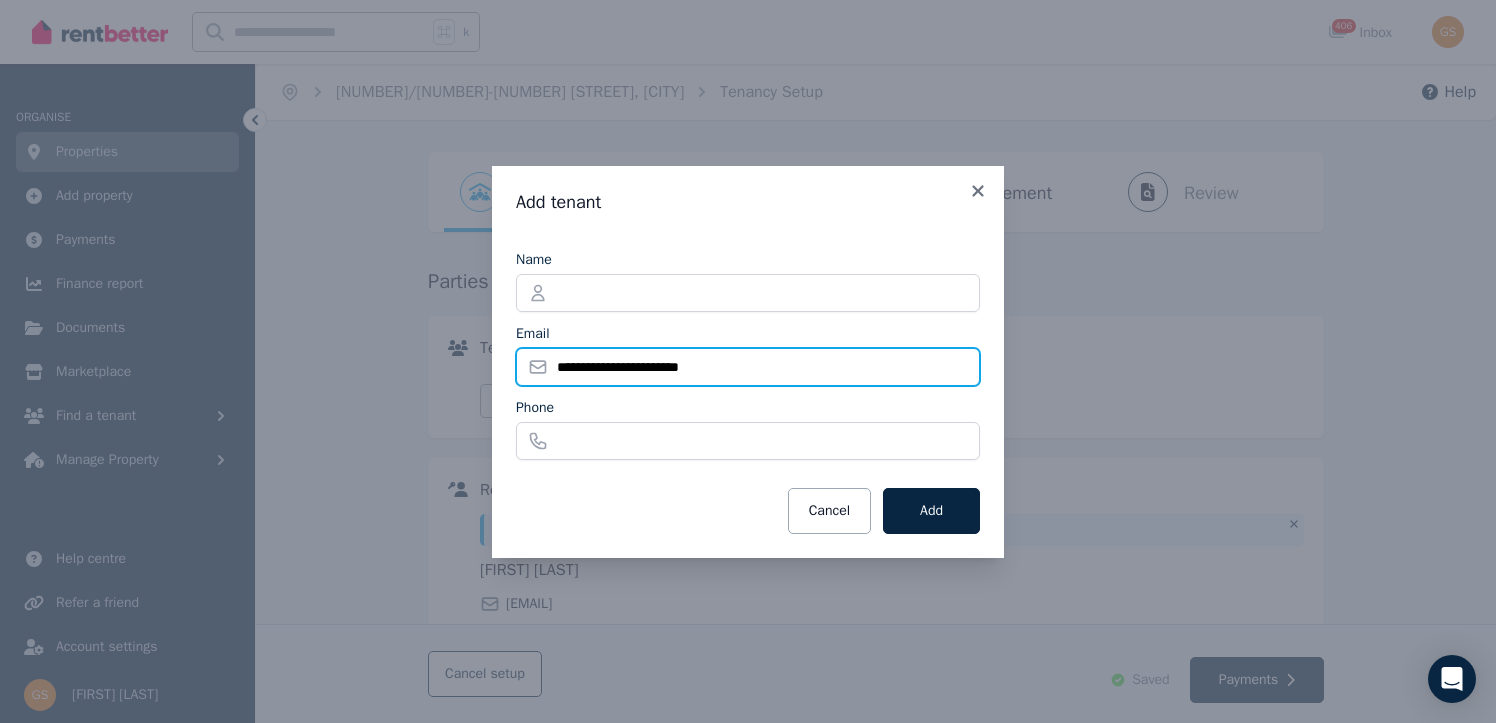 type on "**********" 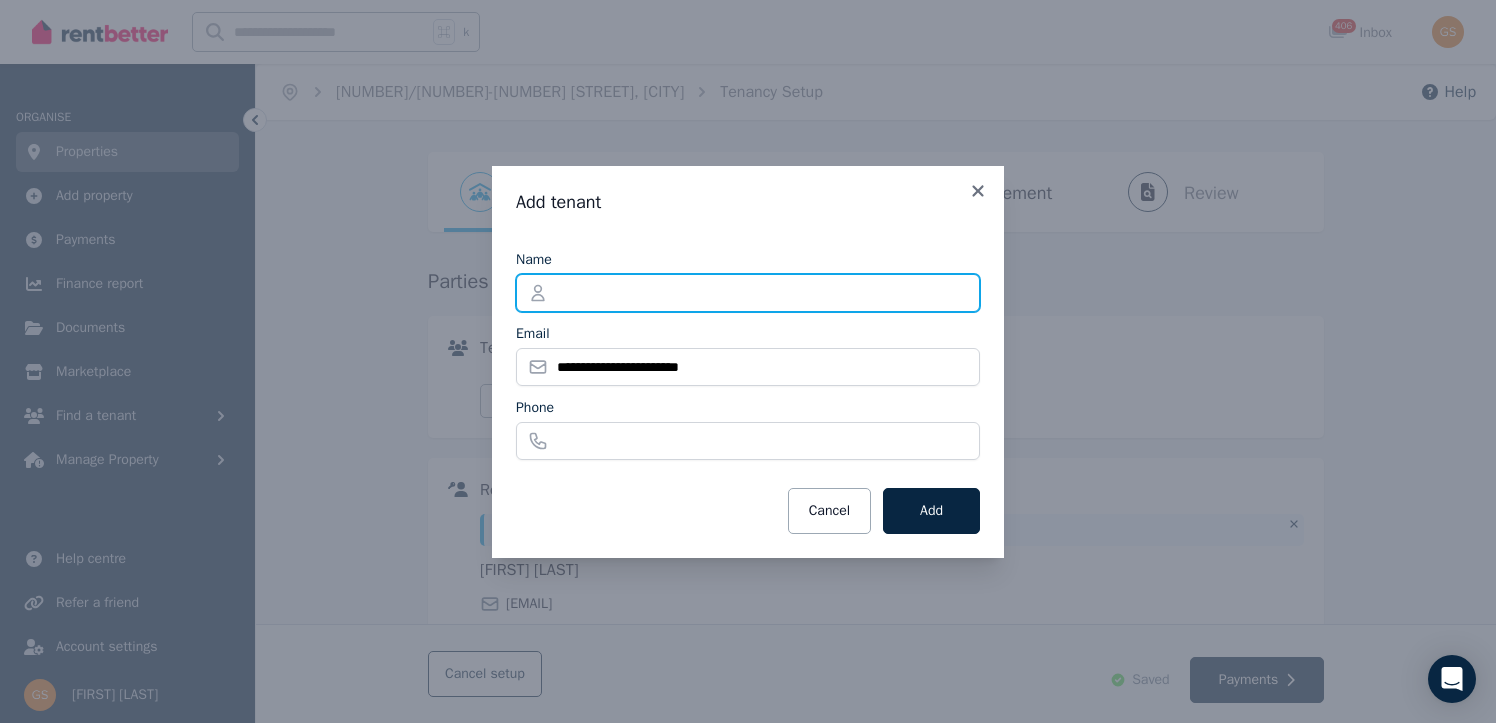 click on "Name" at bounding box center [748, 293] 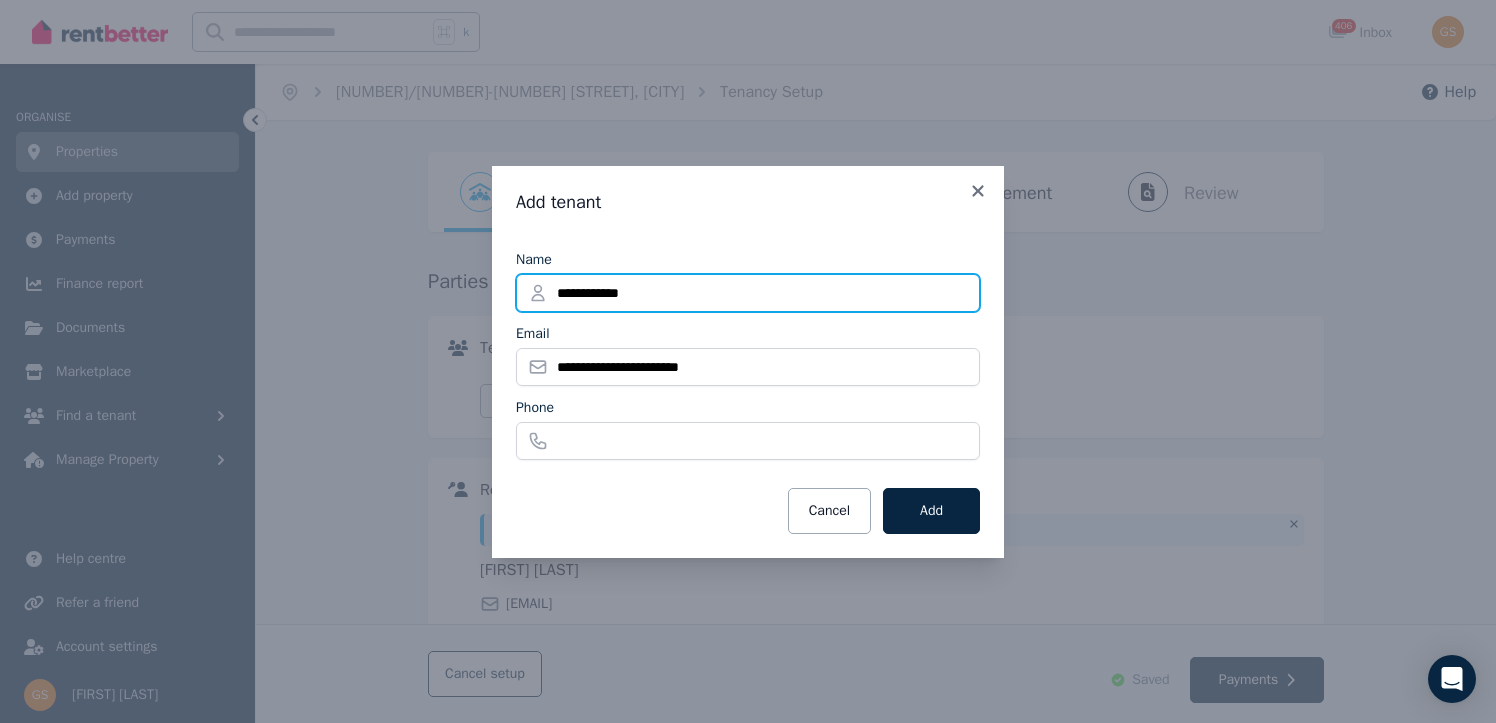 type on "**********" 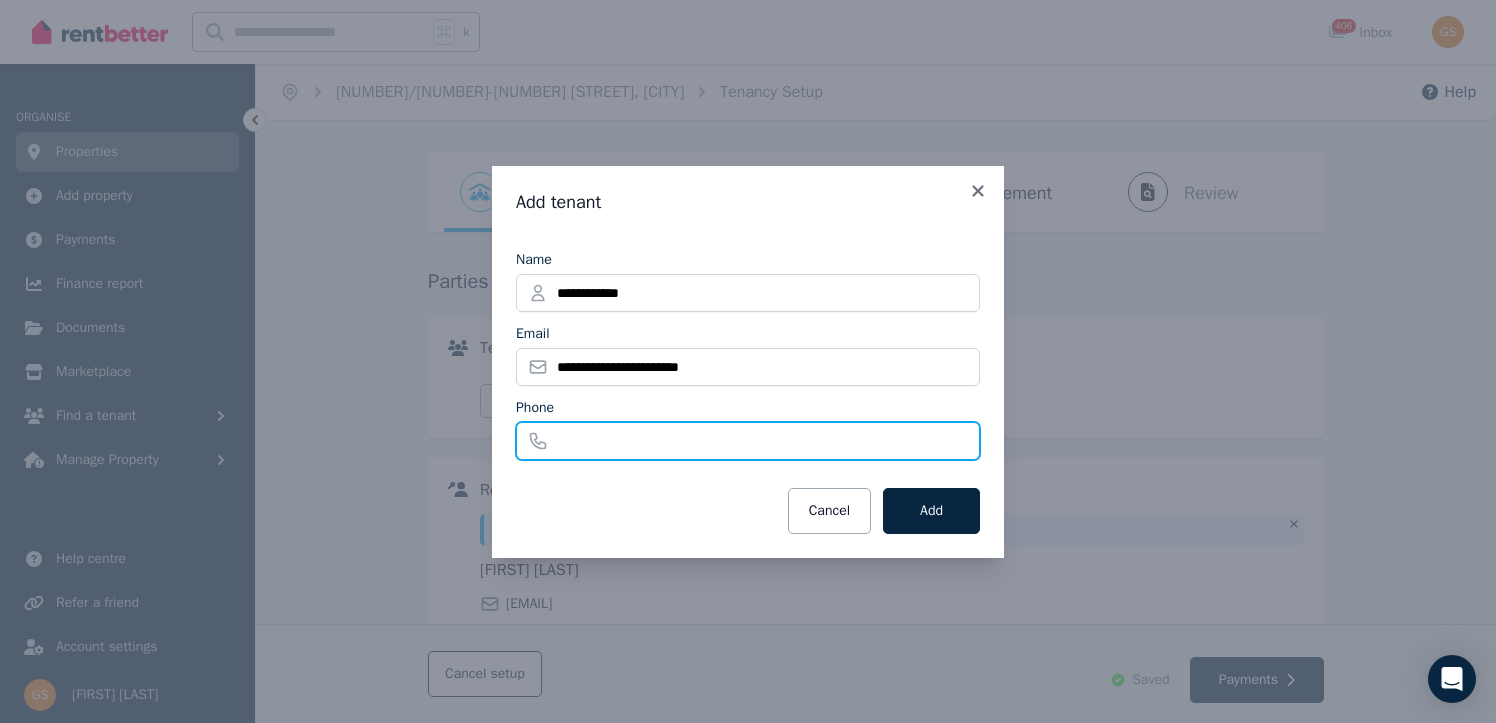click on "Phone" at bounding box center [748, 441] 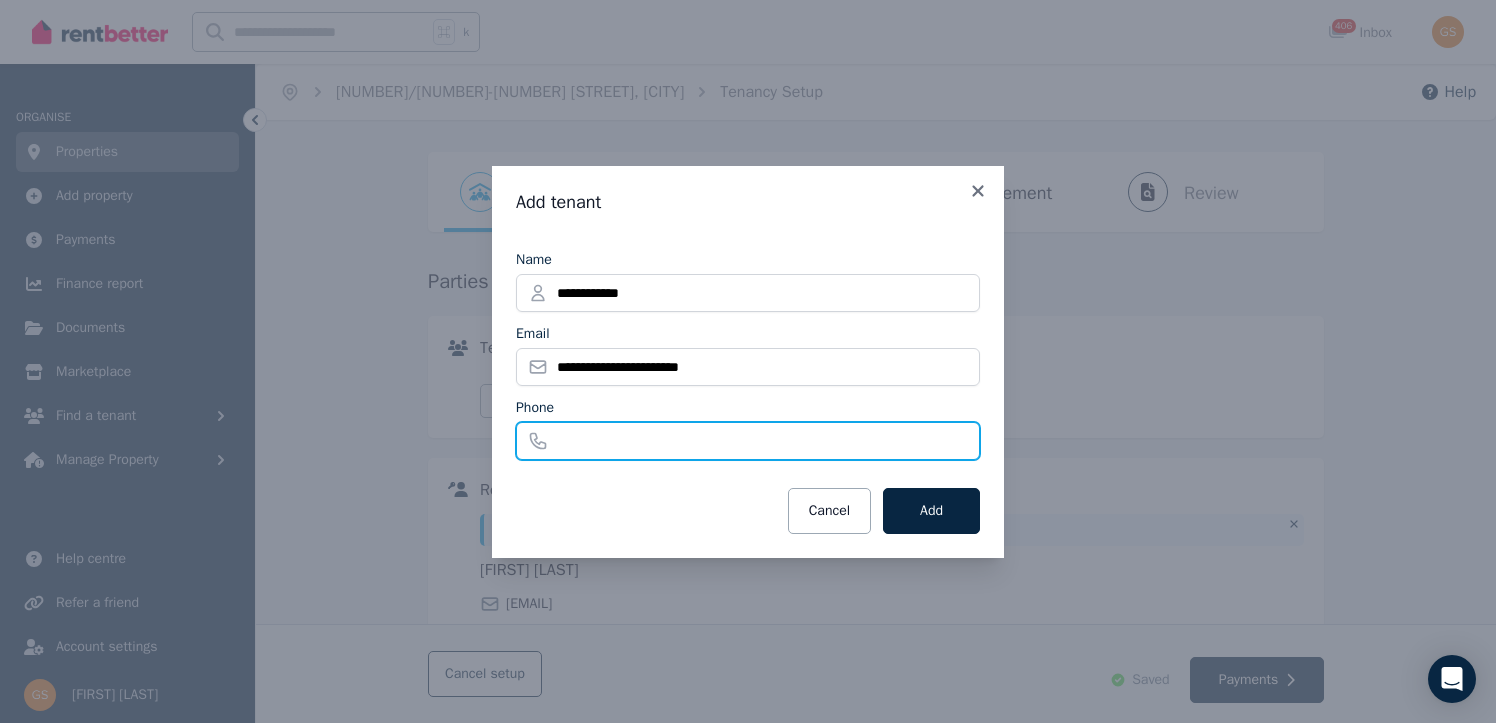 paste on "**********" 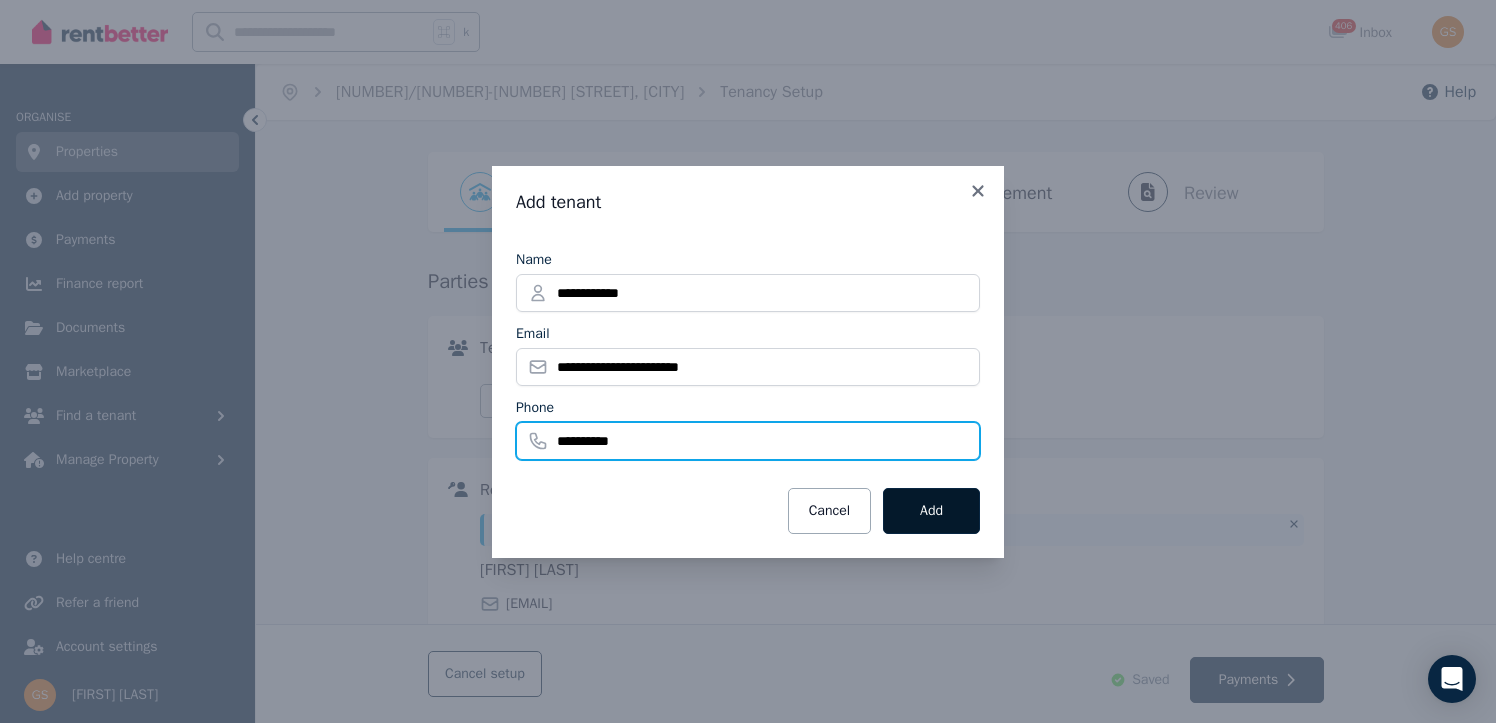 type on "**********" 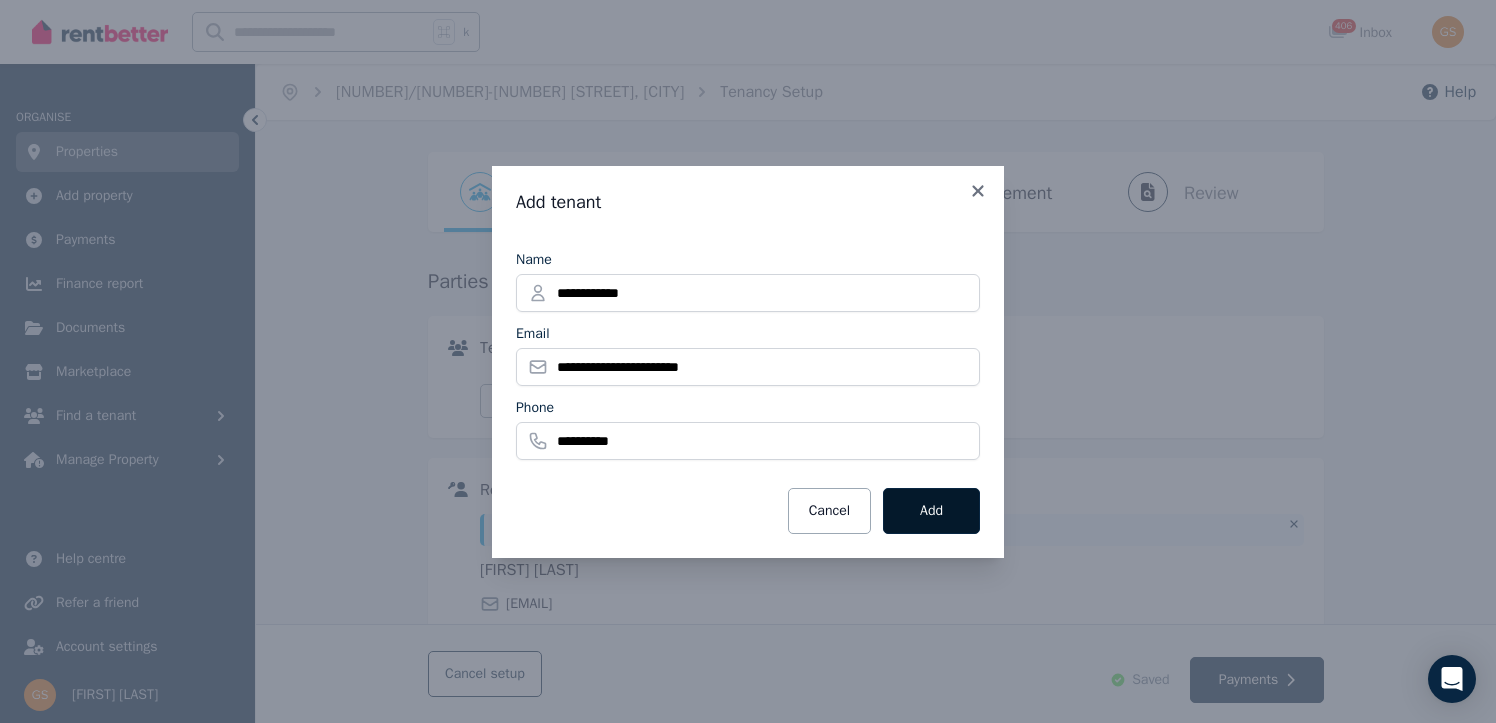 click on "Add" at bounding box center [931, 511] 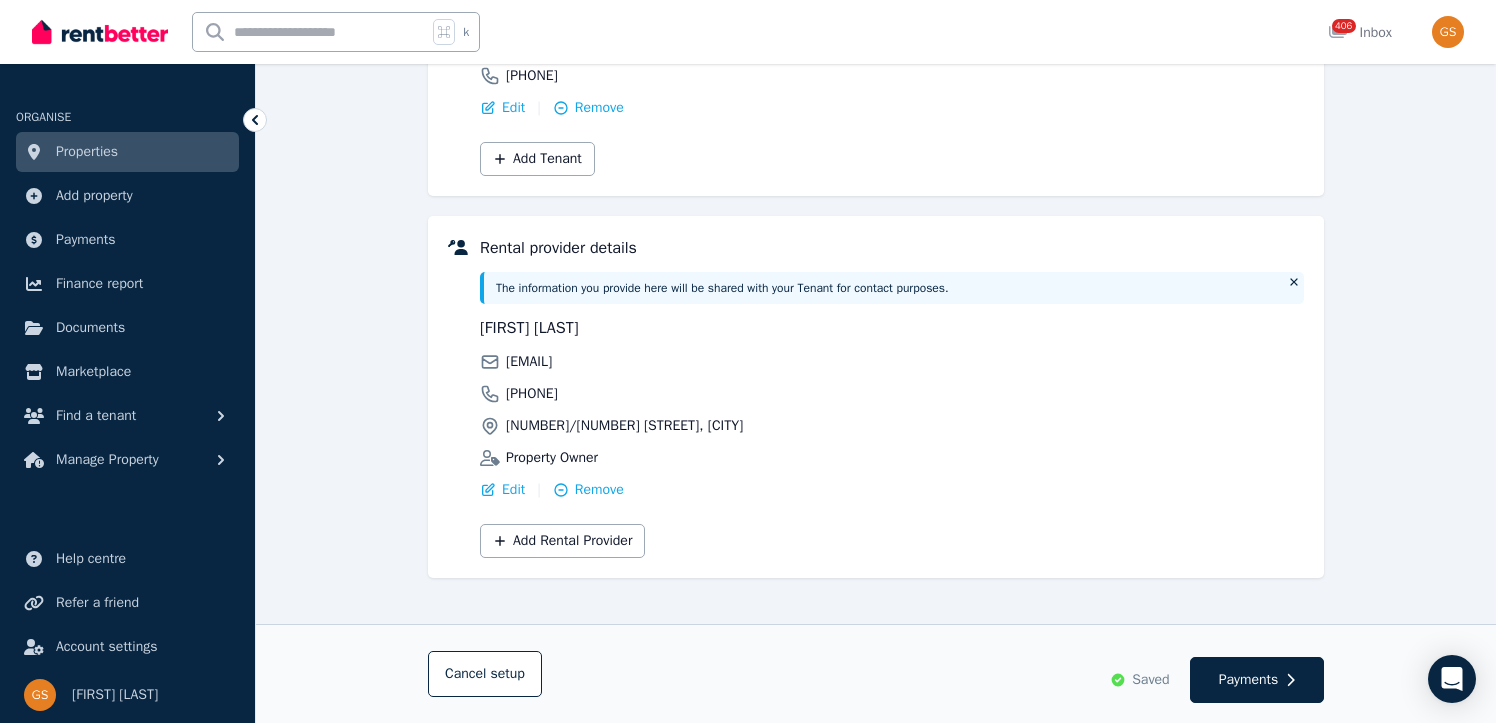scroll, scrollTop: 384, scrollLeft: 0, axis: vertical 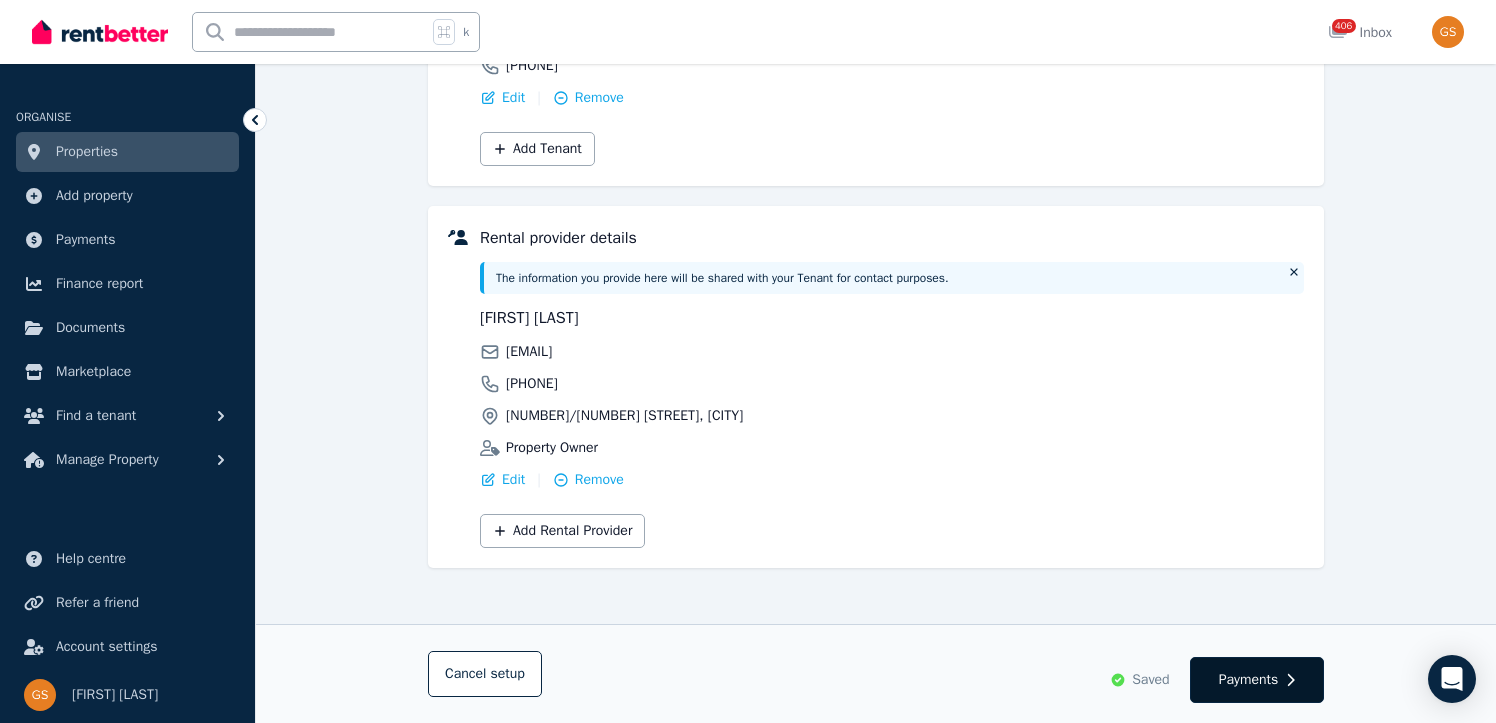 click on "Payments" at bounding box center [1249, 680] 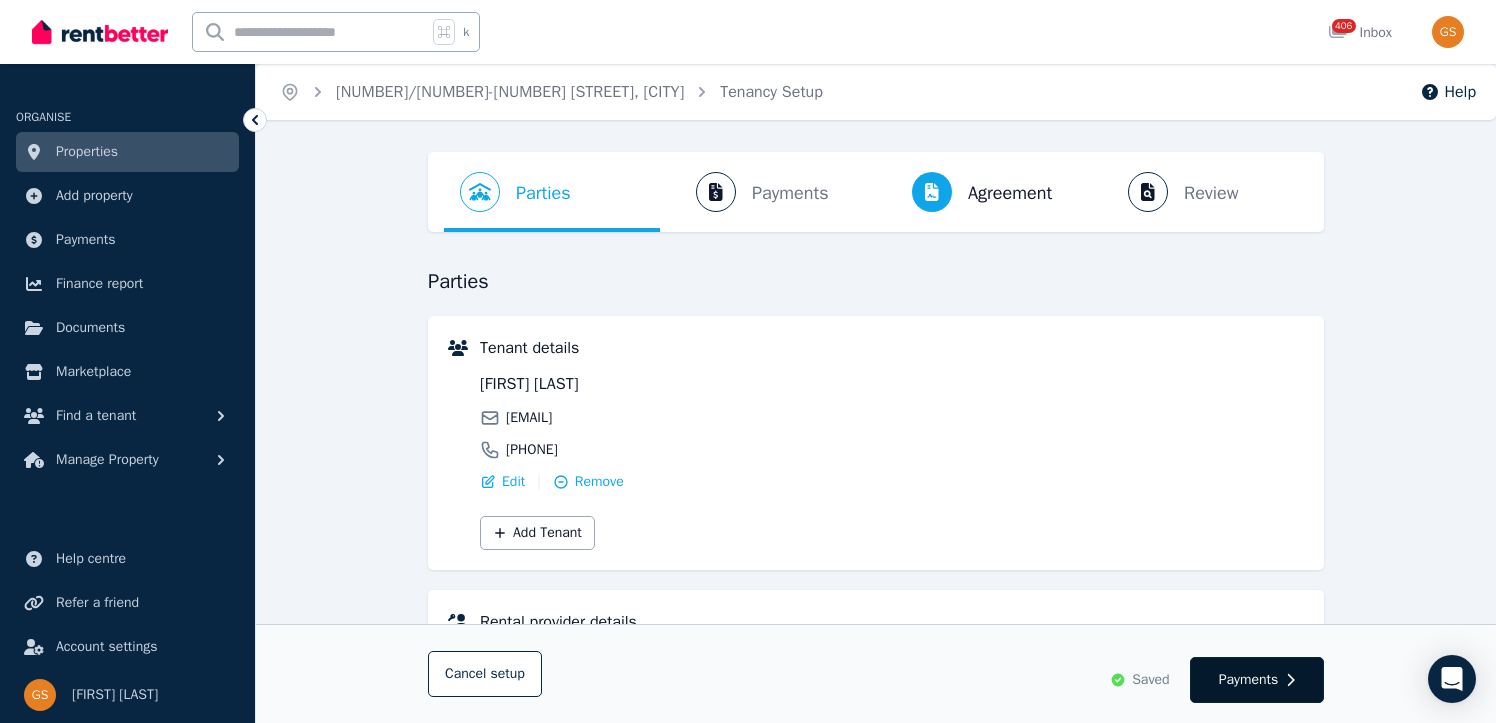 select on "**********" 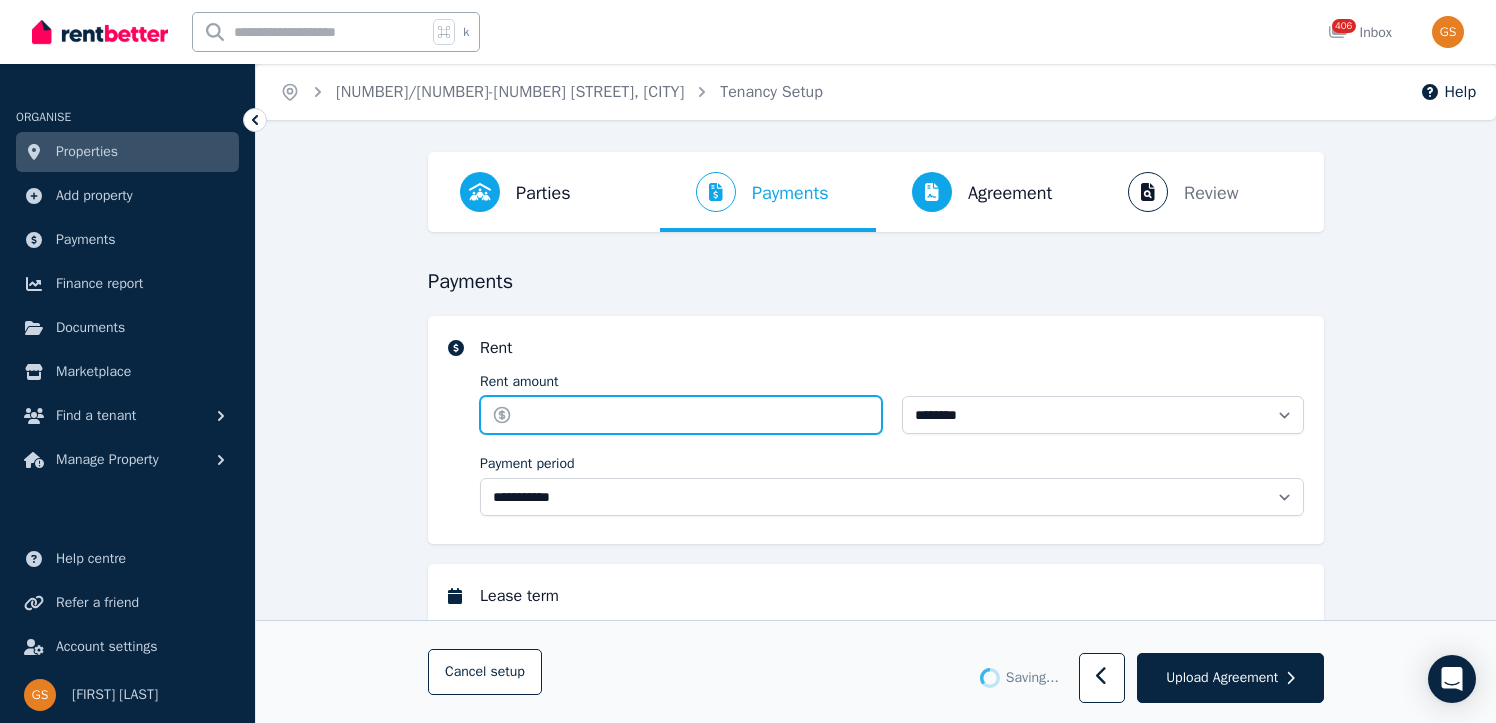 click on "Rent amount" at bounding box center [681, 415] 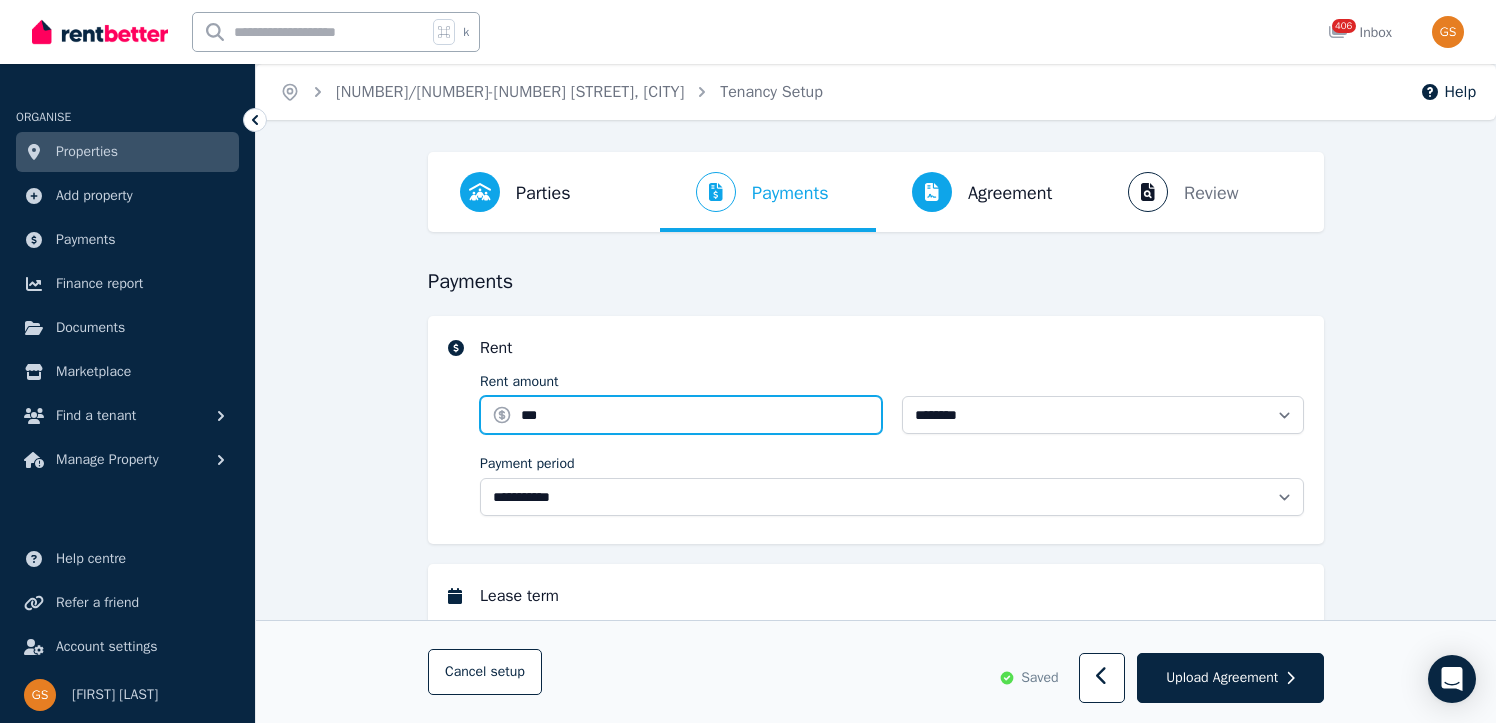 type on "***" 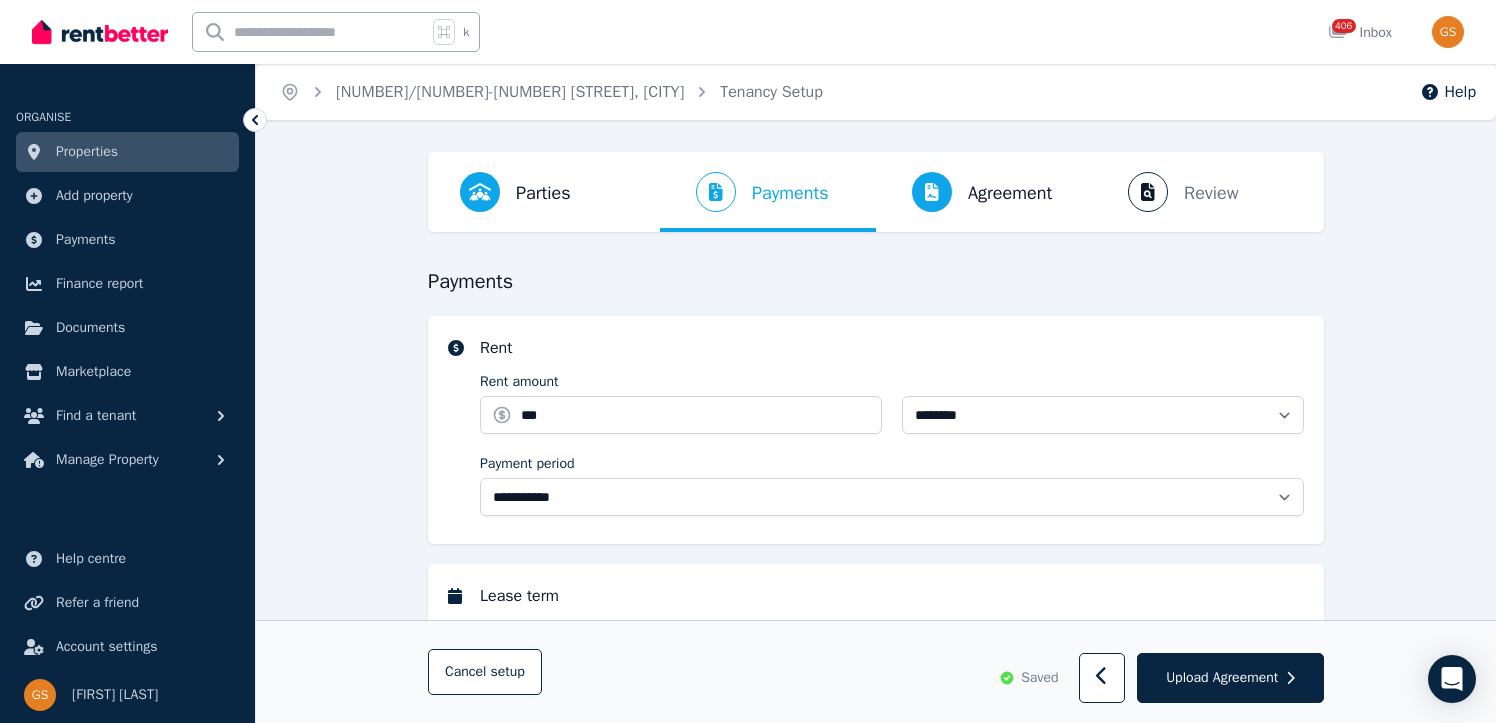 click on "**********" at bounding box center (876, 430) 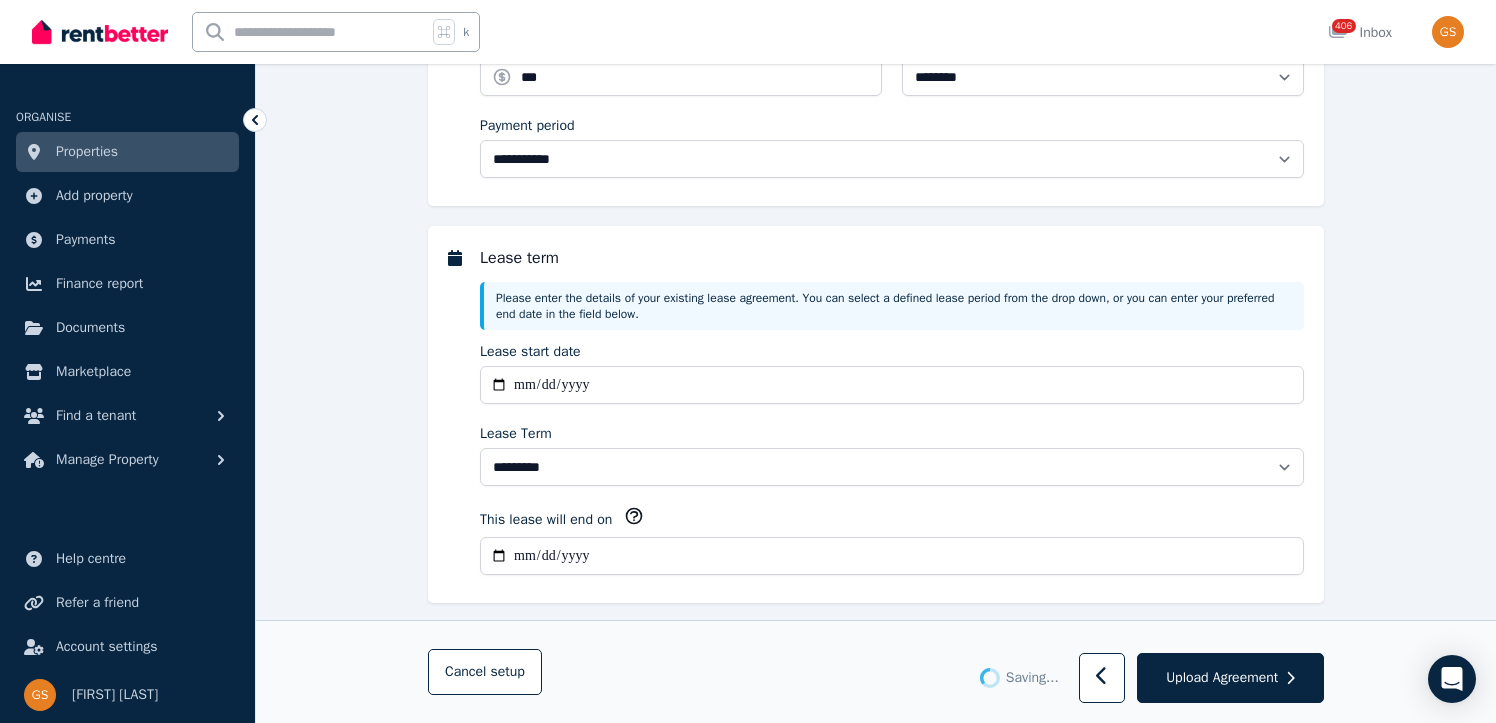 scroll, scrollTop: 359, scrollLeft: 0, axis: vertical 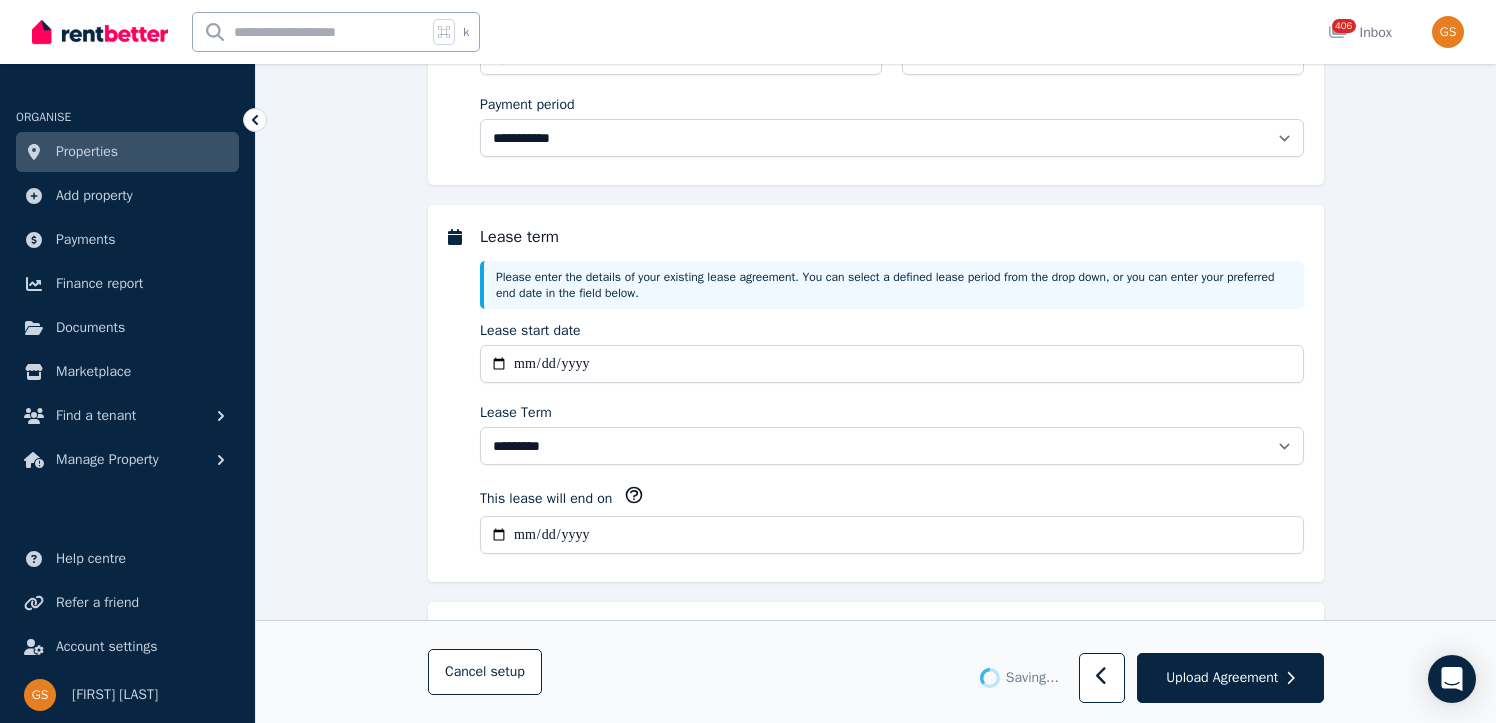 type 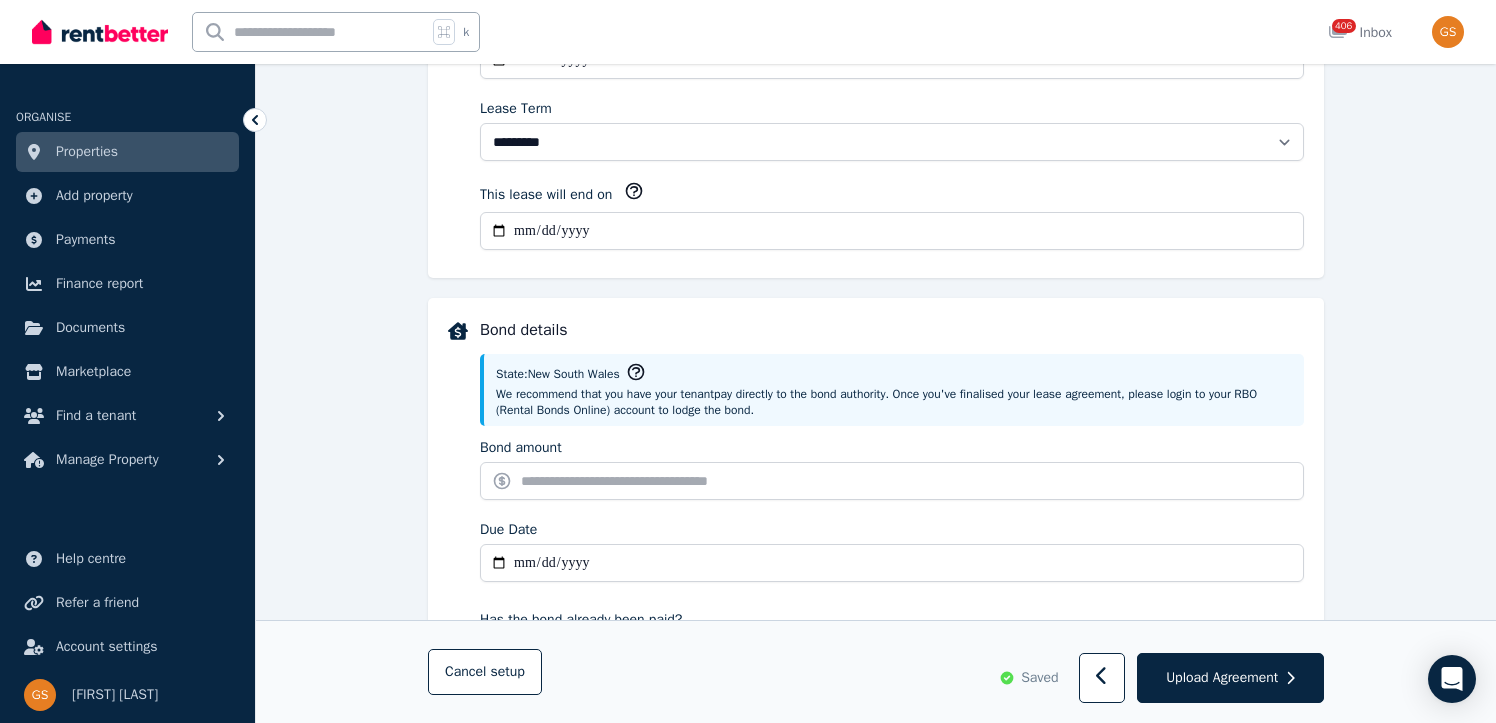 scroll, scrollTop: 714, scrollLeft: 0, axis: vertical 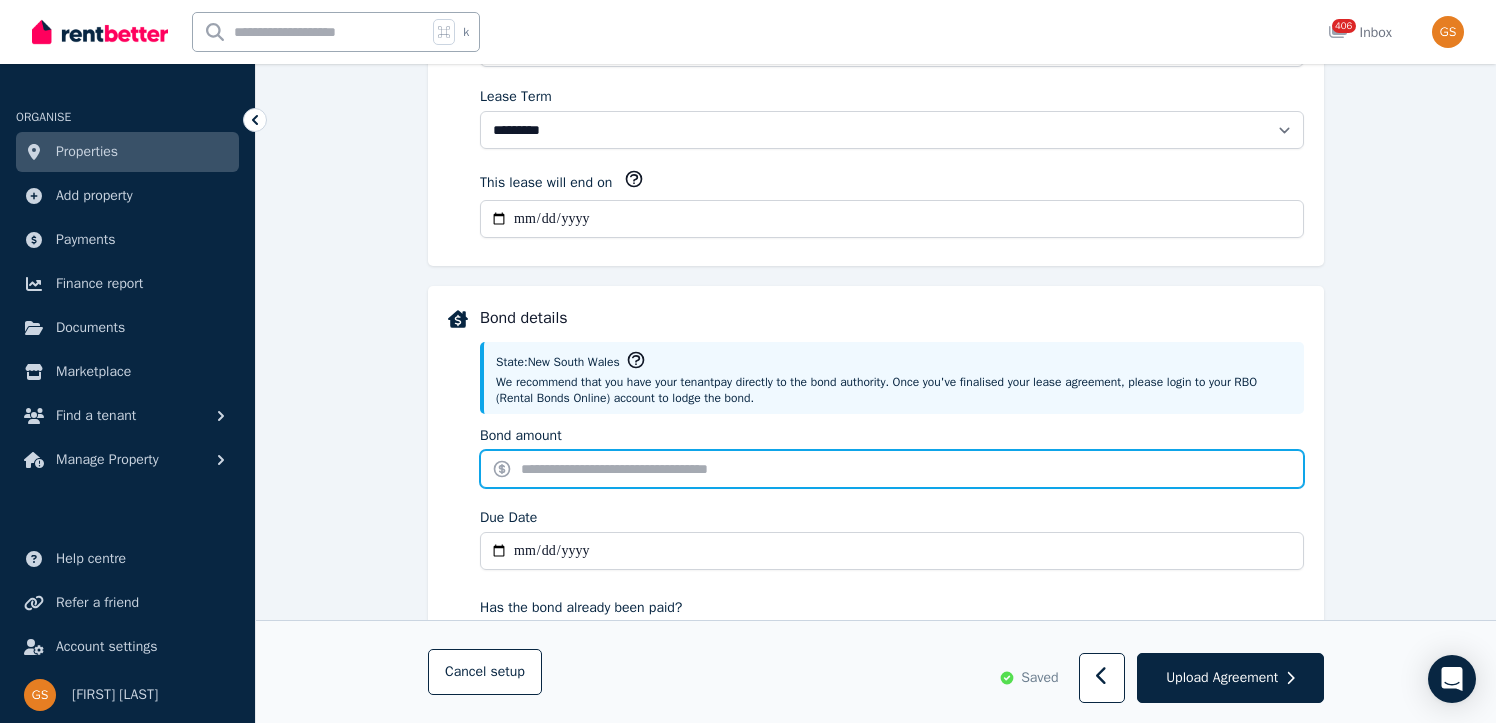 click on "Bond amount" at bounding box center [892, 469] 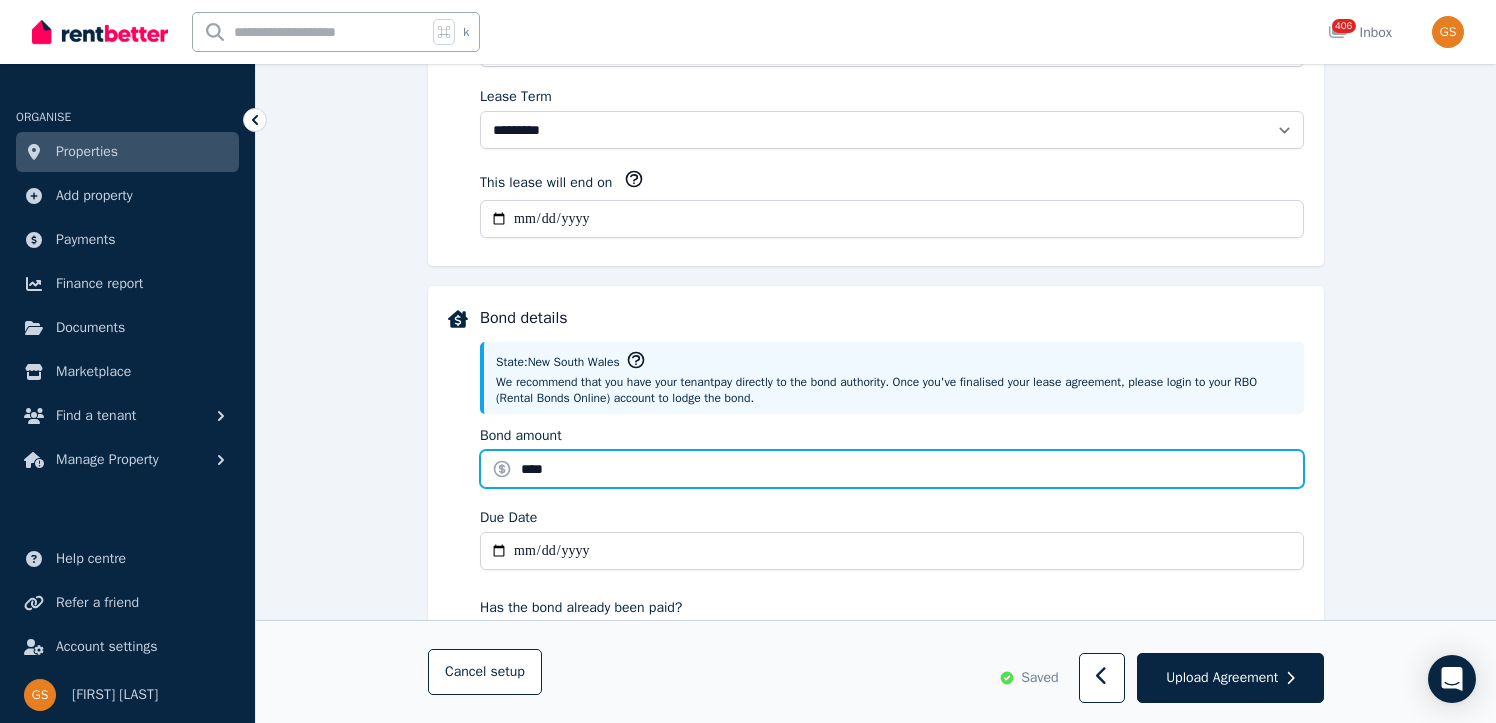 type on "****" 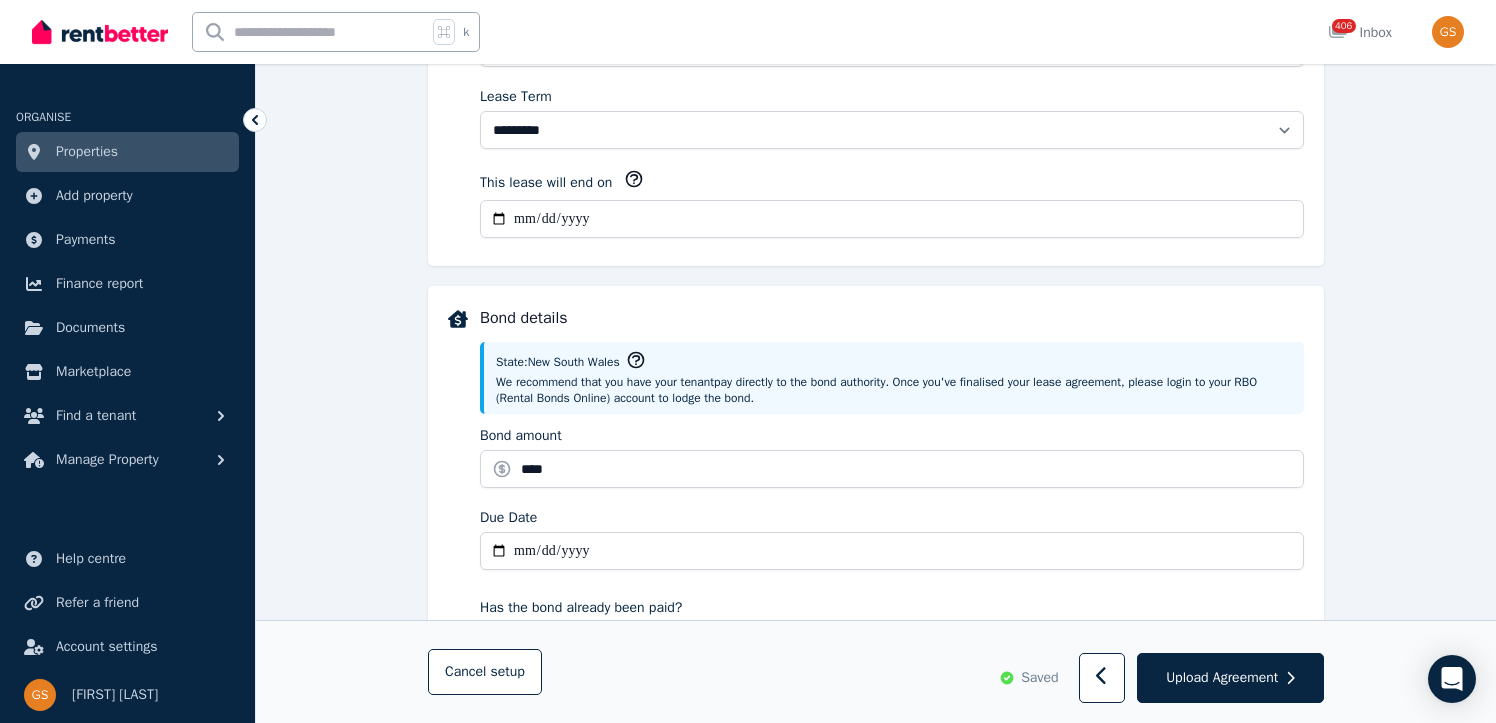 click on "Due Date" at bounding box center [892, 551] 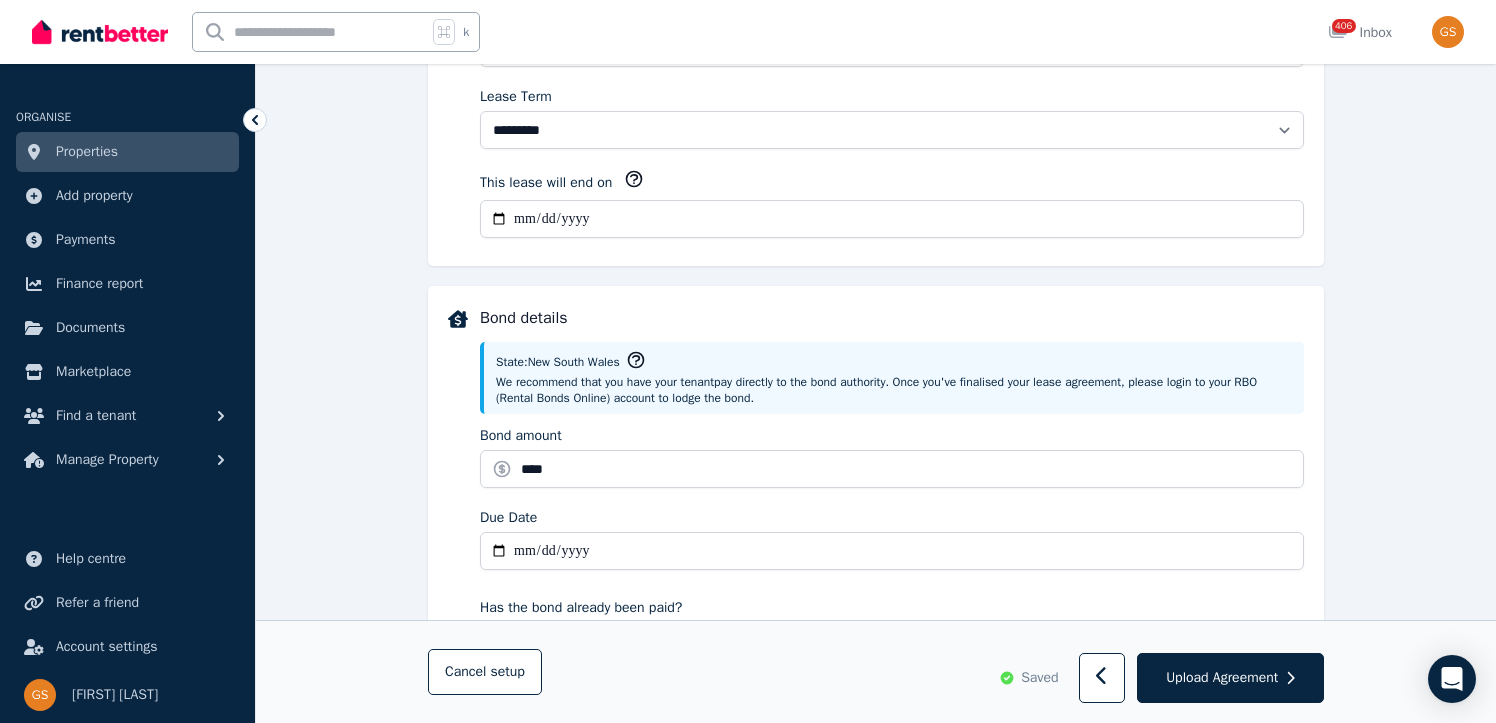 type on "**********" 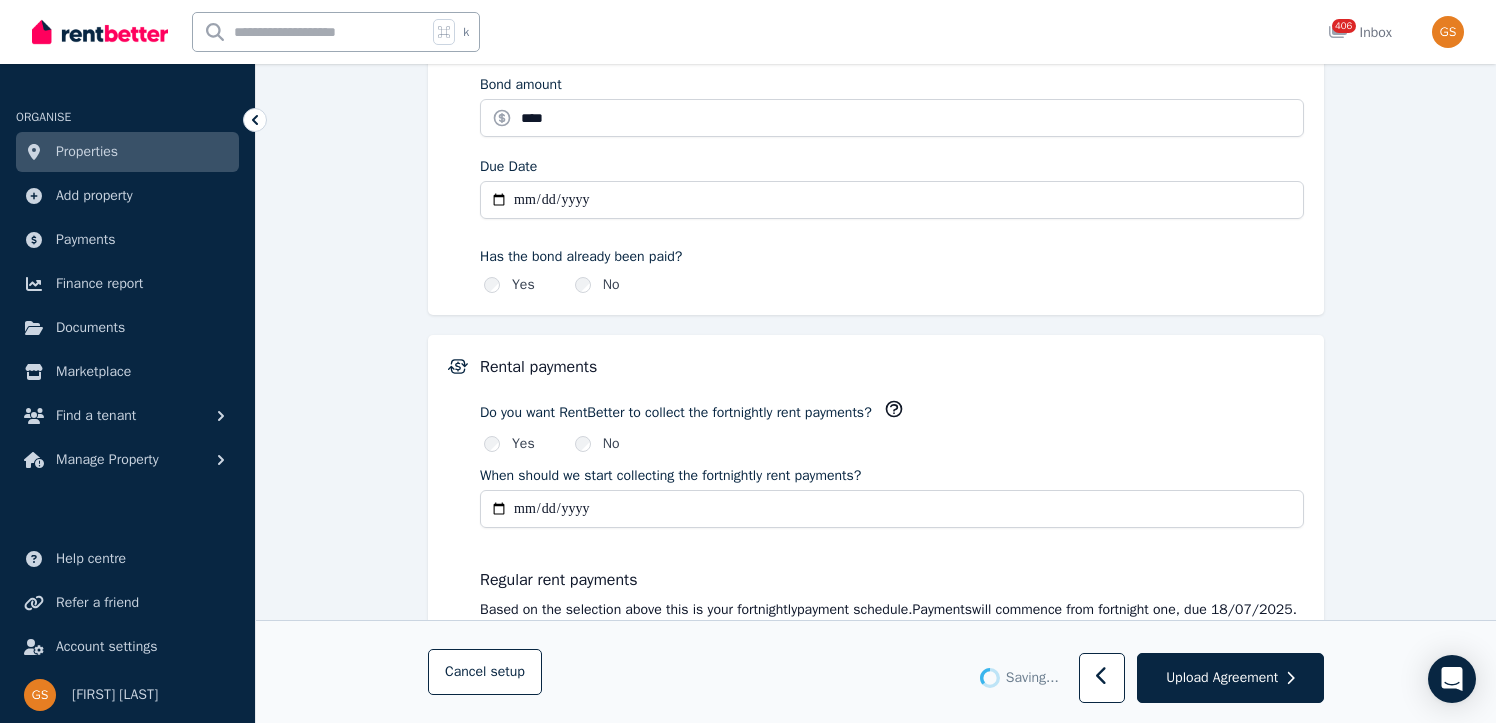 type on "*******" 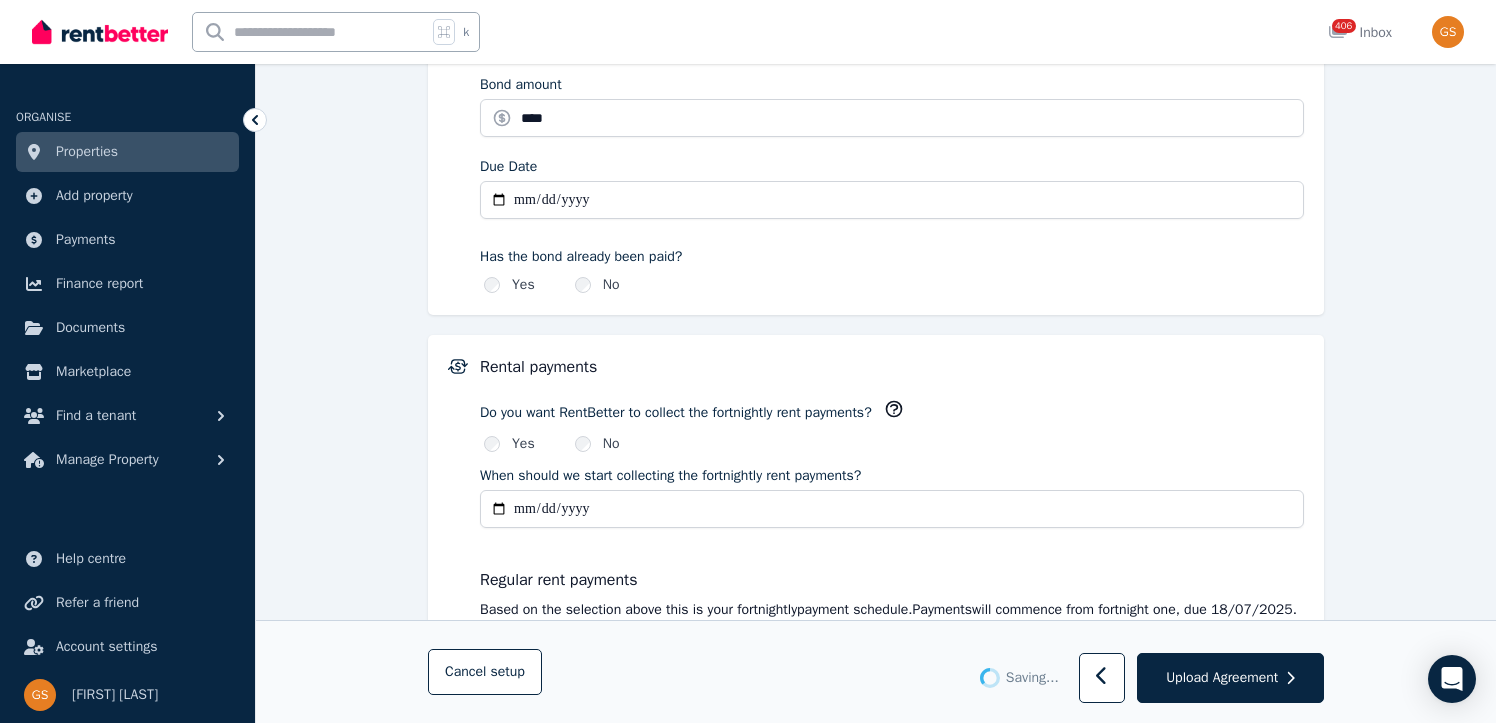 type on "**********" 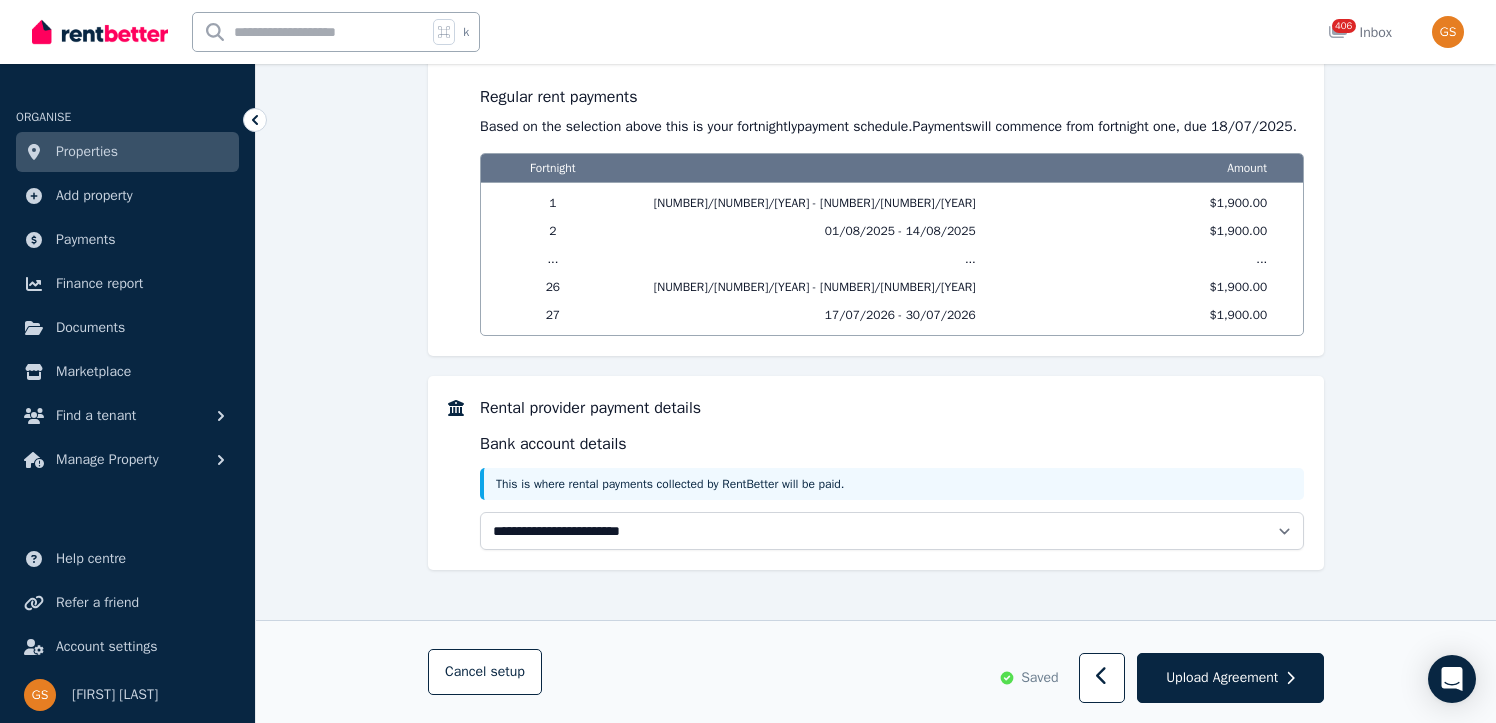 scroll, scrollTop: 1637, scrollLeft: 0, axis: vertical 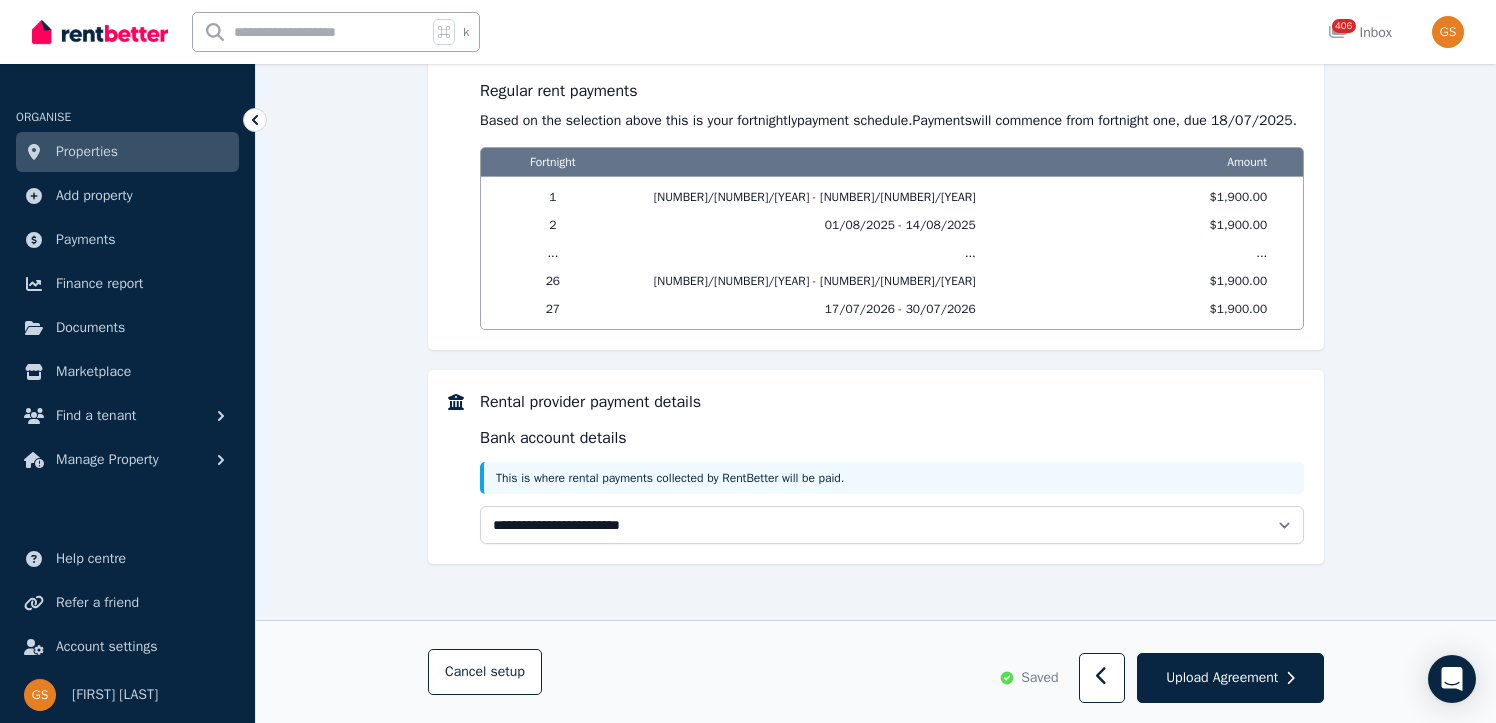 click on "**********" at bounding box center [892, 467] 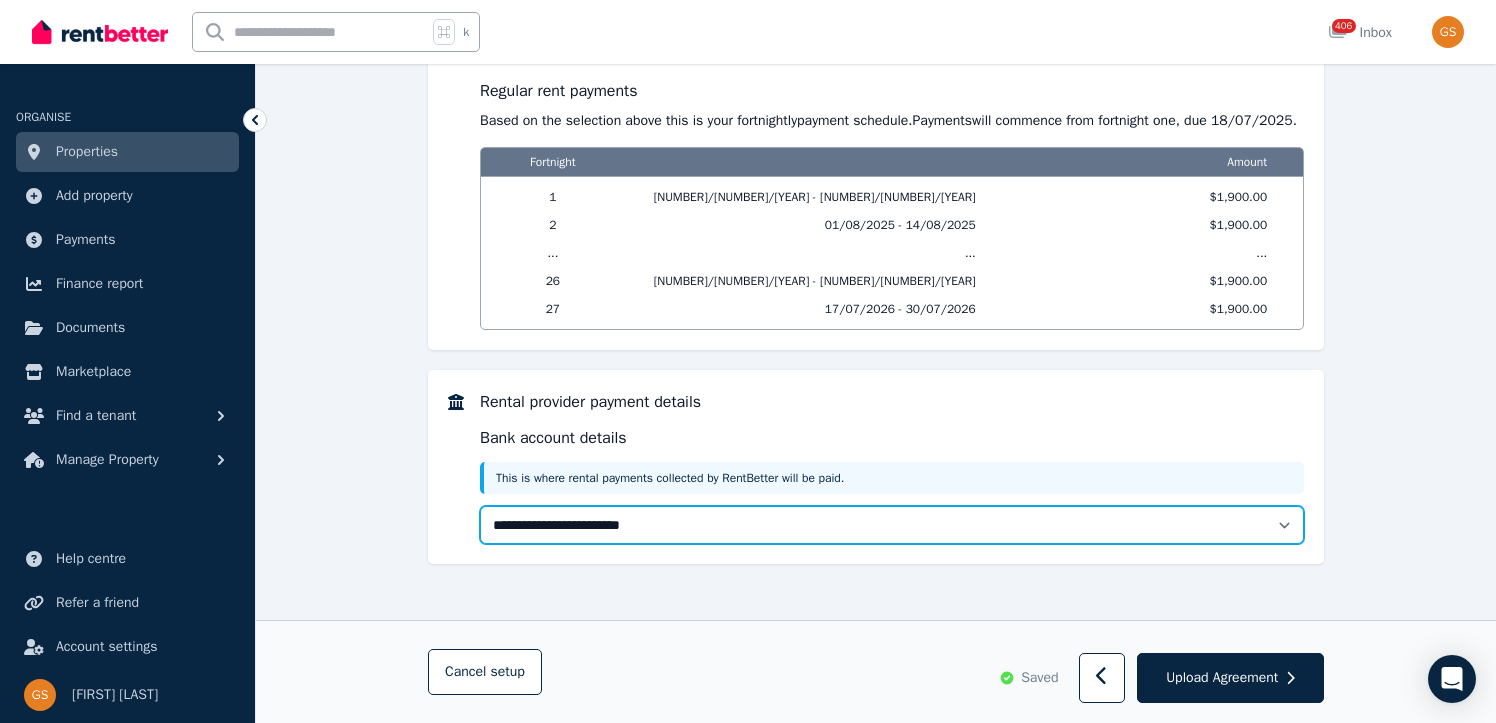 click on "**********" at bounding box center (892, 525) 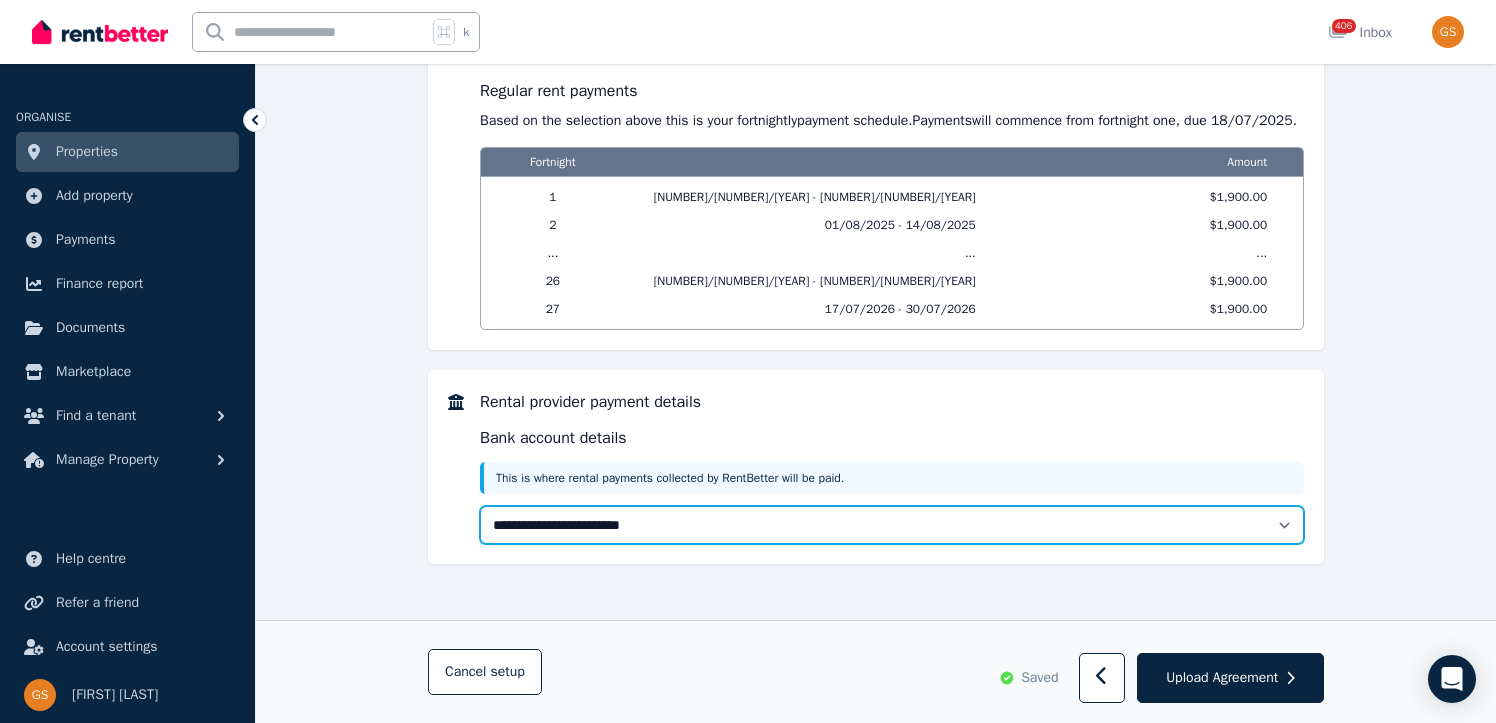 select on "**********" 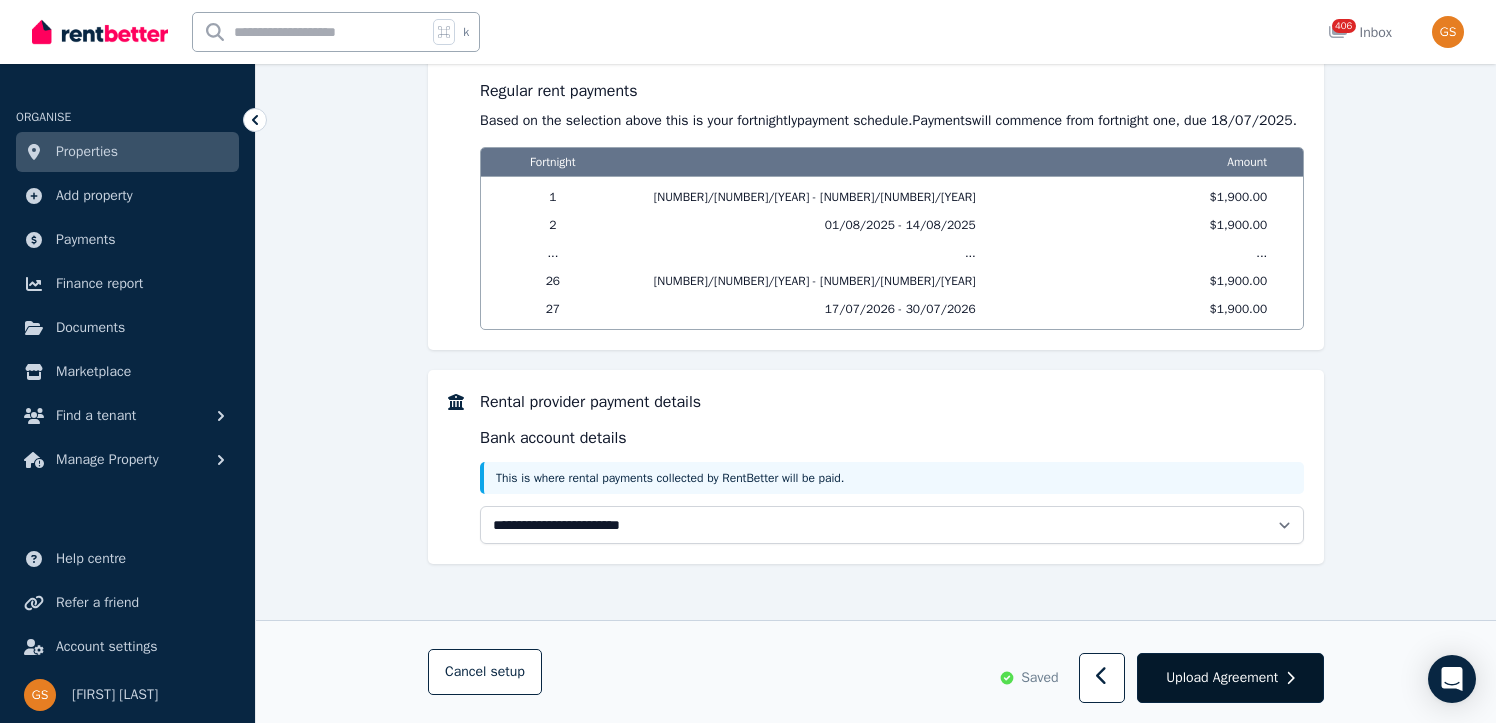 click on "Upload Agreement" at bounding box center [1222, 678] 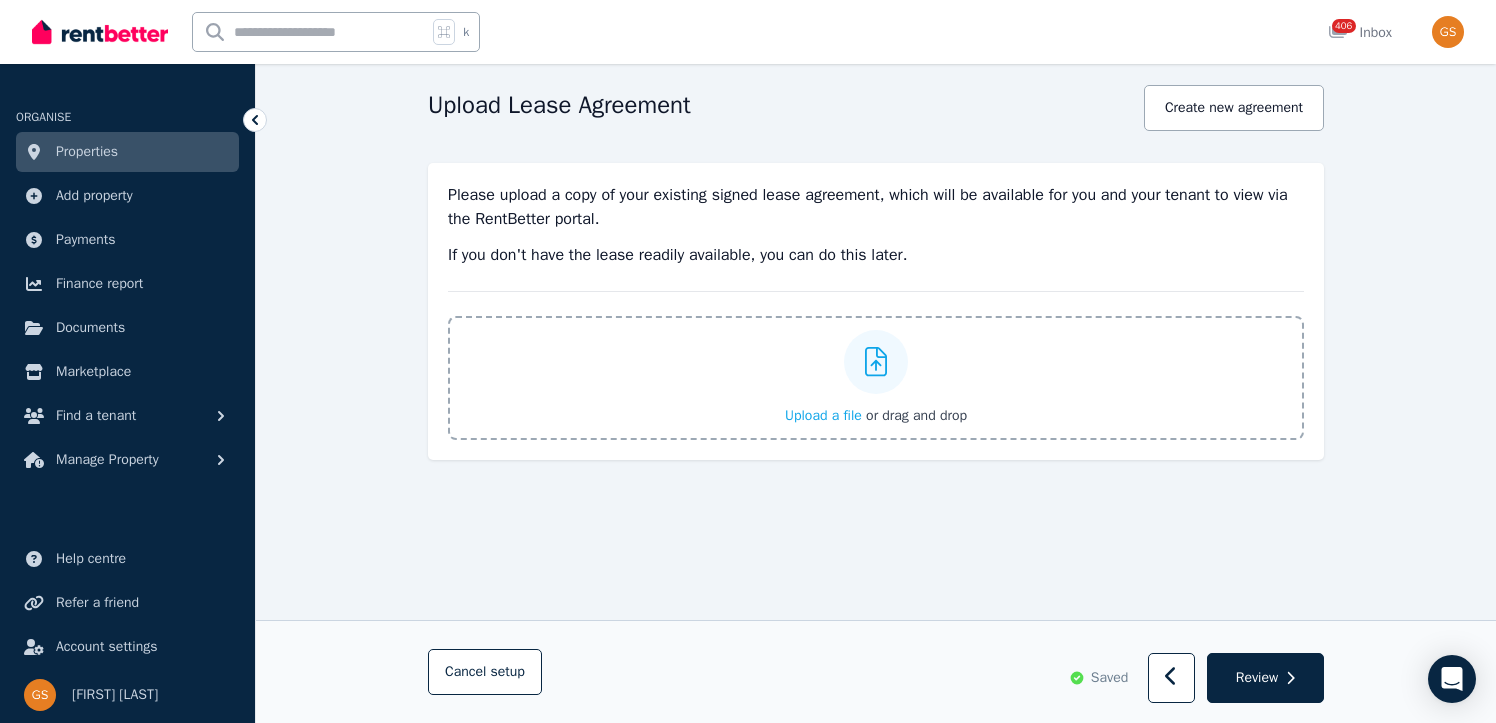 scroll, scrollTop: 242, scrollLeft: 0, axis: vertical 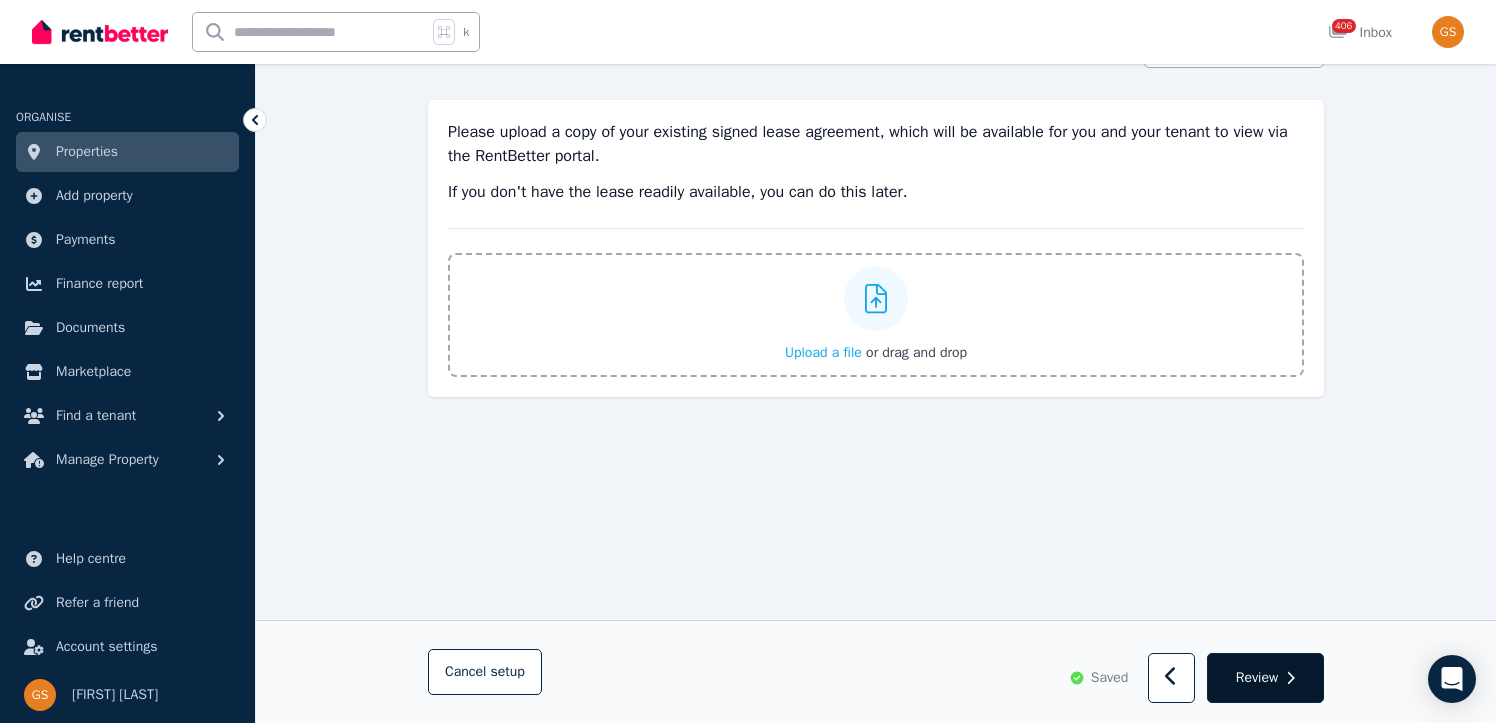 click on "Review" at bounding box center [1257, 678] 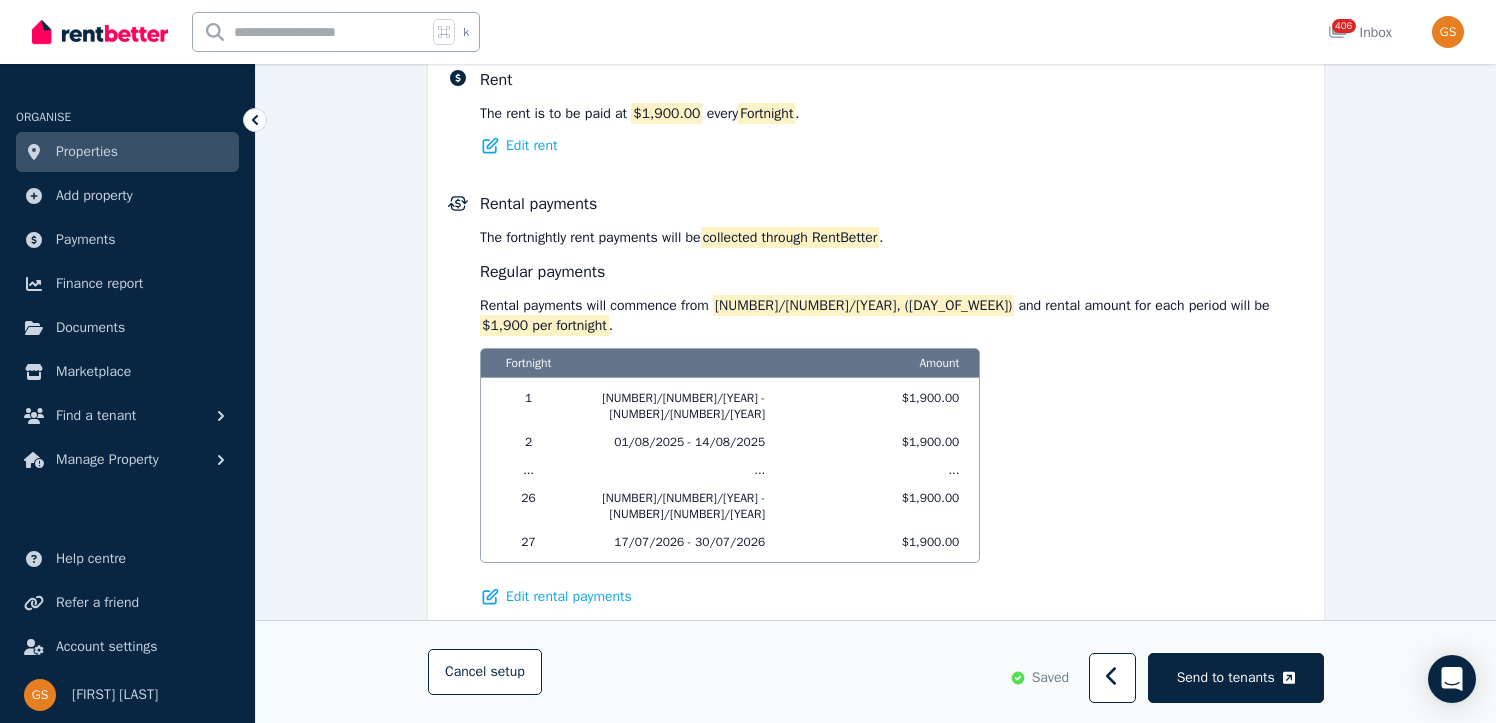 scroll, scrollTop: 865, scrollLeft: 0, axis: vertical 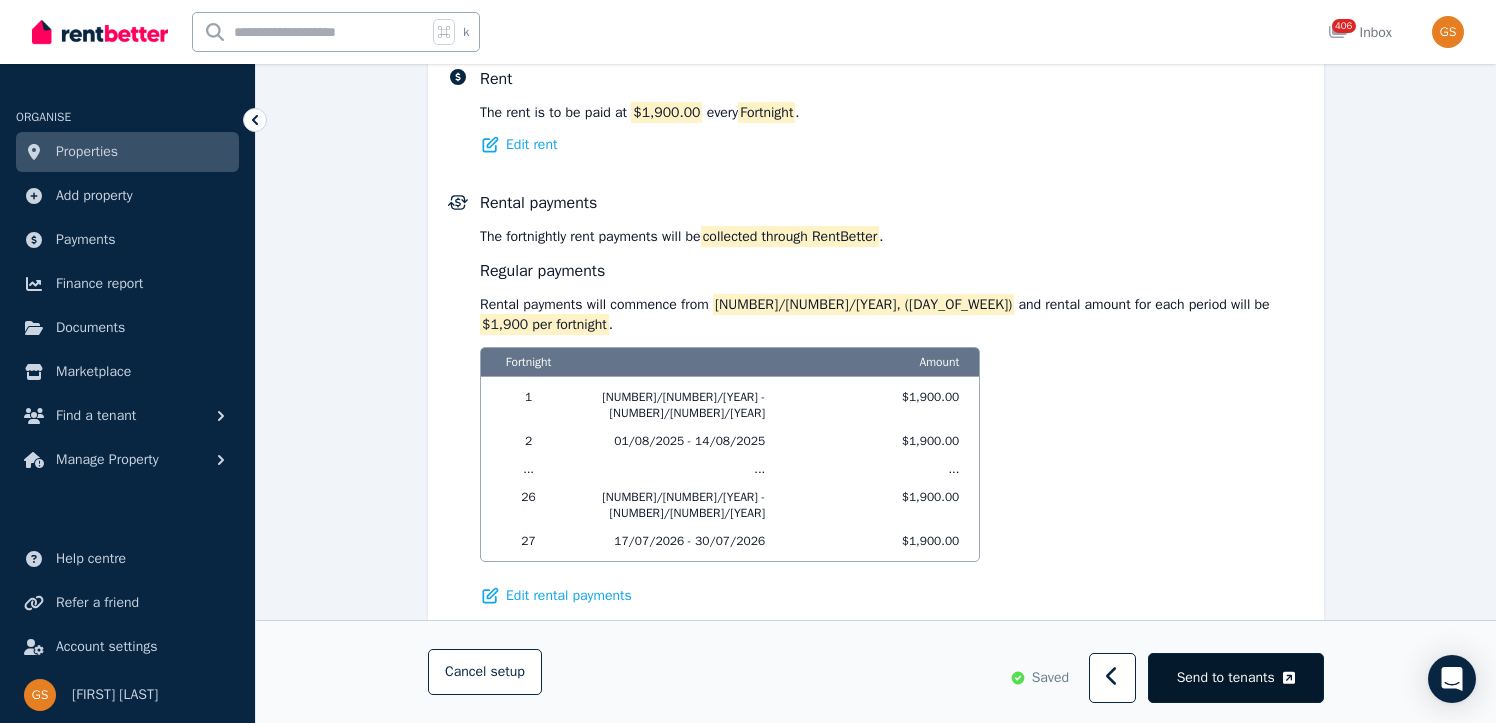 click on "Send to tenants" at bounding box center (1226, 678) 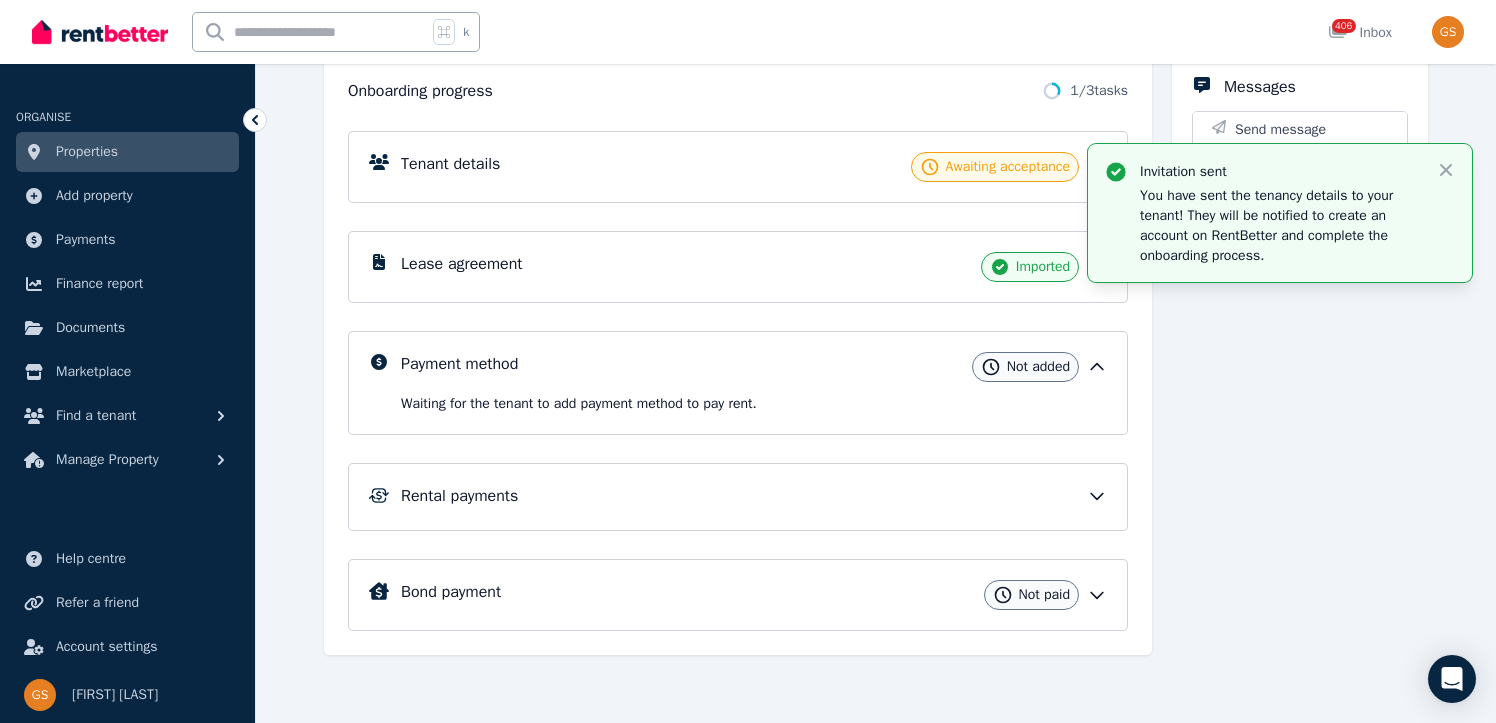 scroll, scrollTop: 235, scrollLeft: 0, axis: vertical 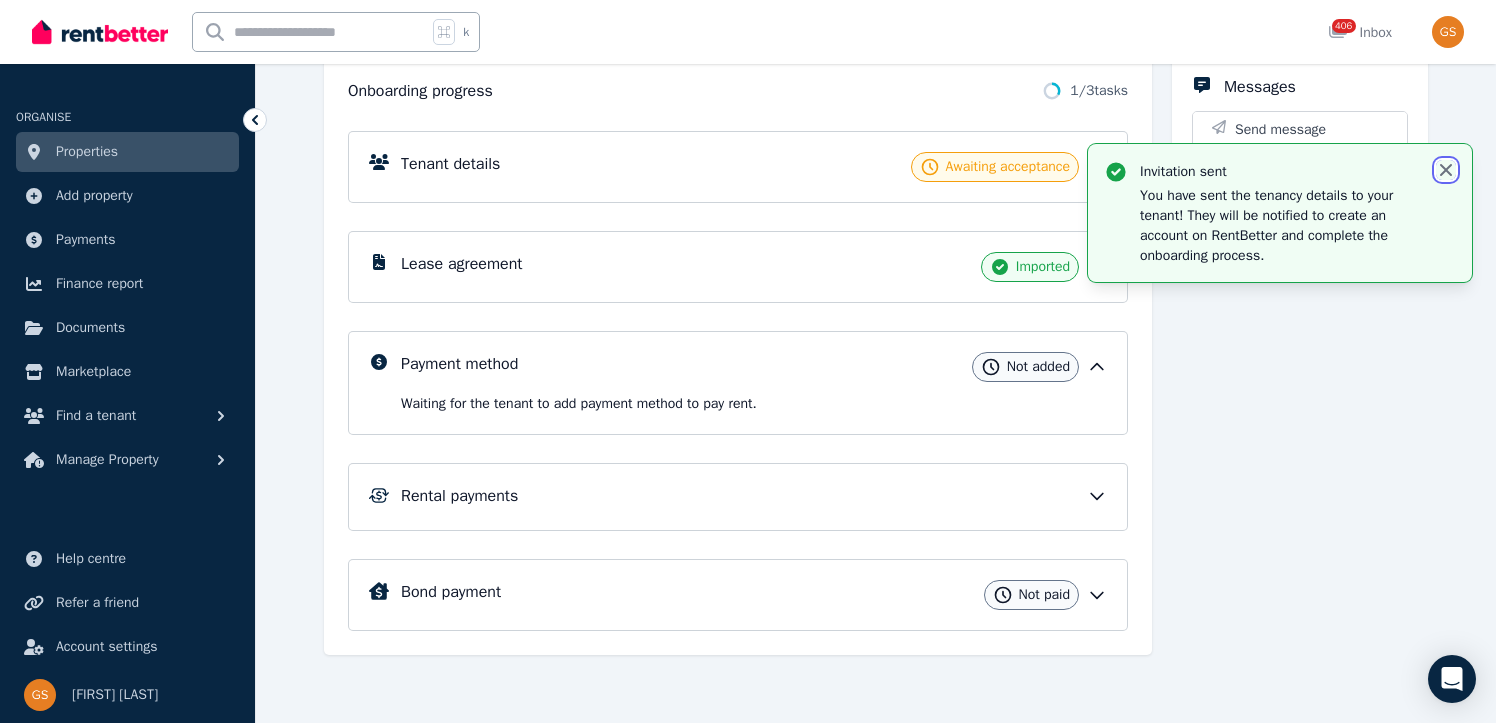 click 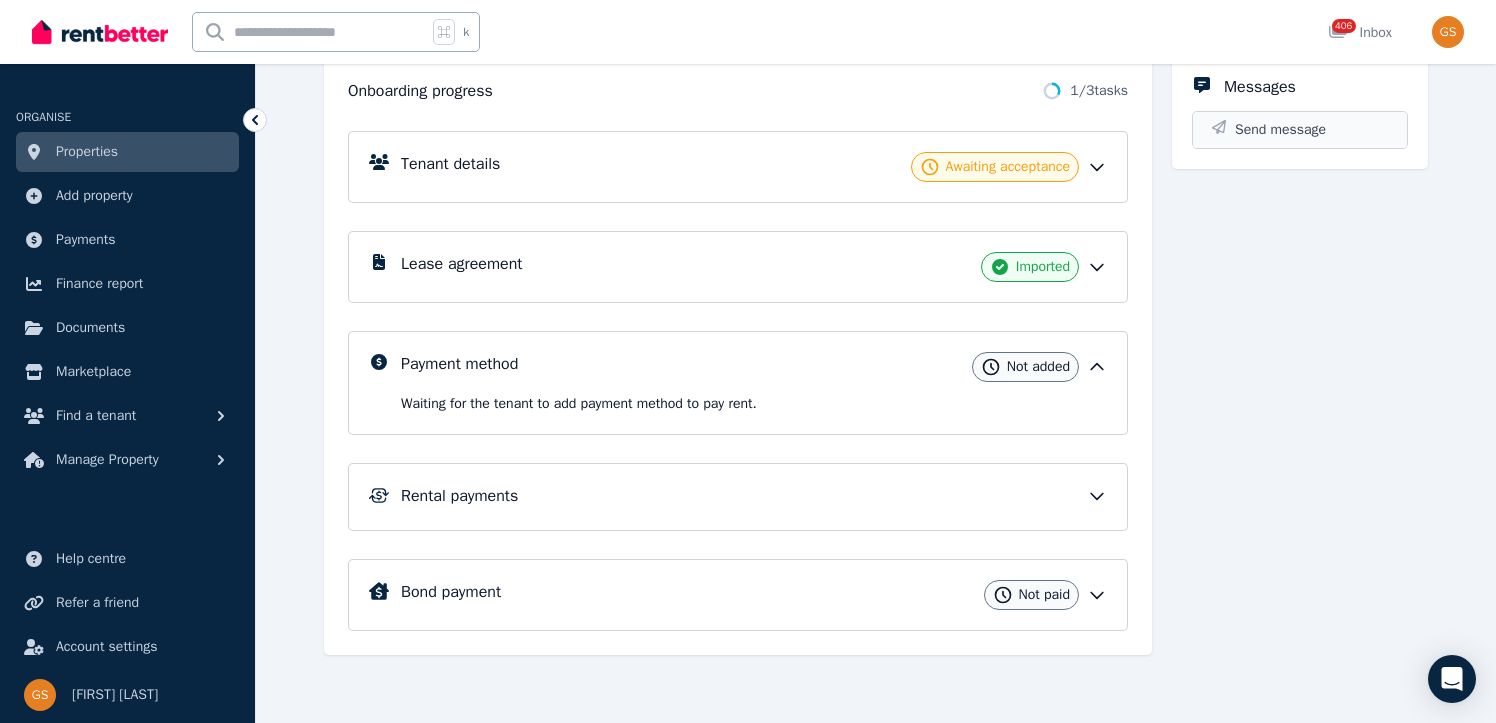 click on "Send message" at bounding box center (1280, 130) 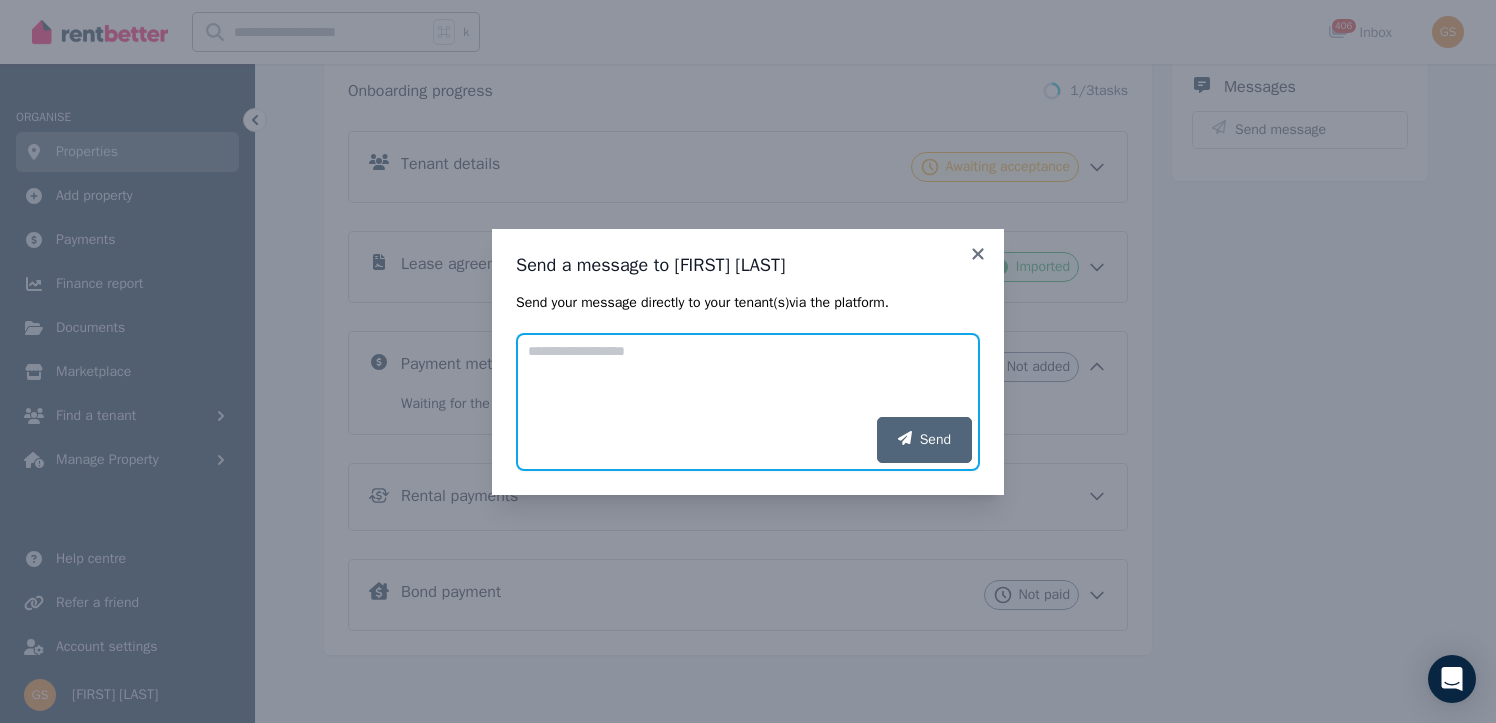 click on "Add your message" at bounding box center [748, 375] 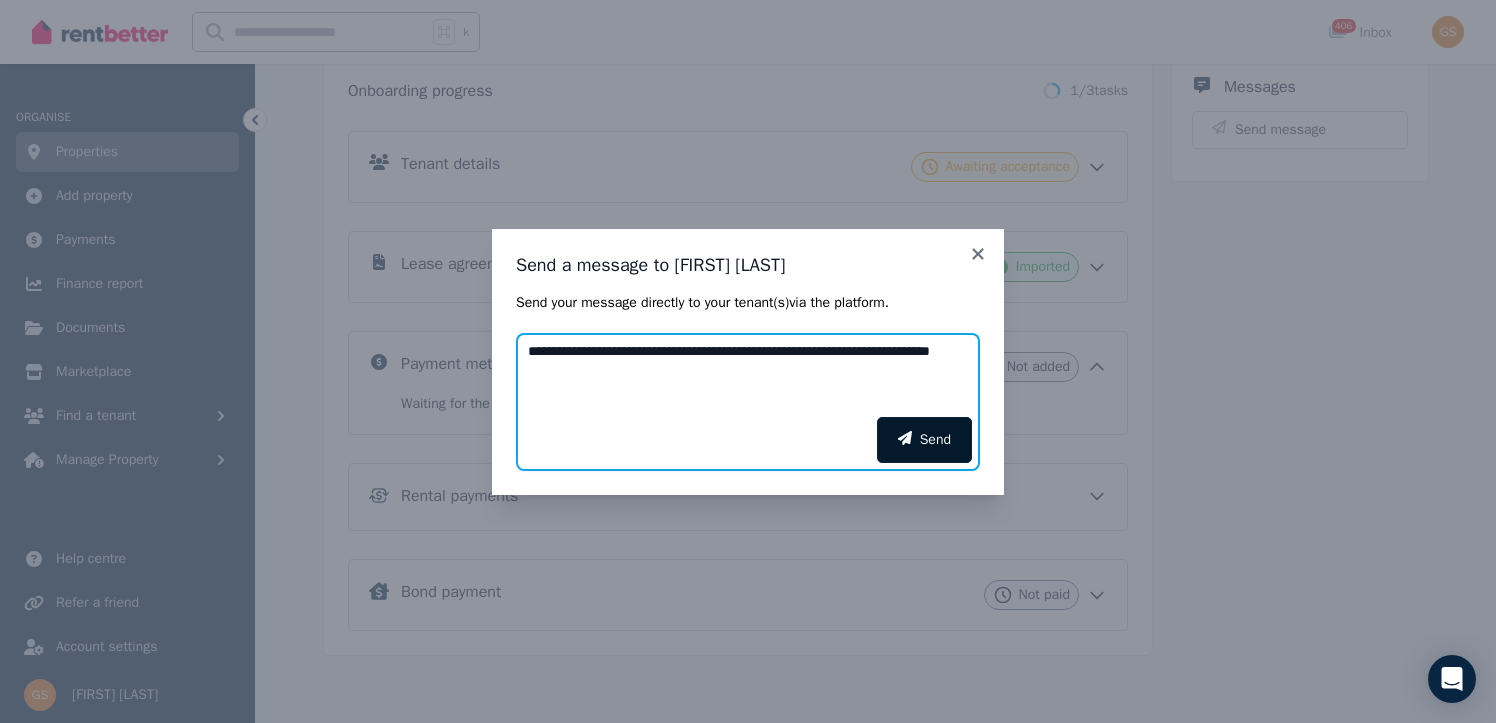 type on "**********" 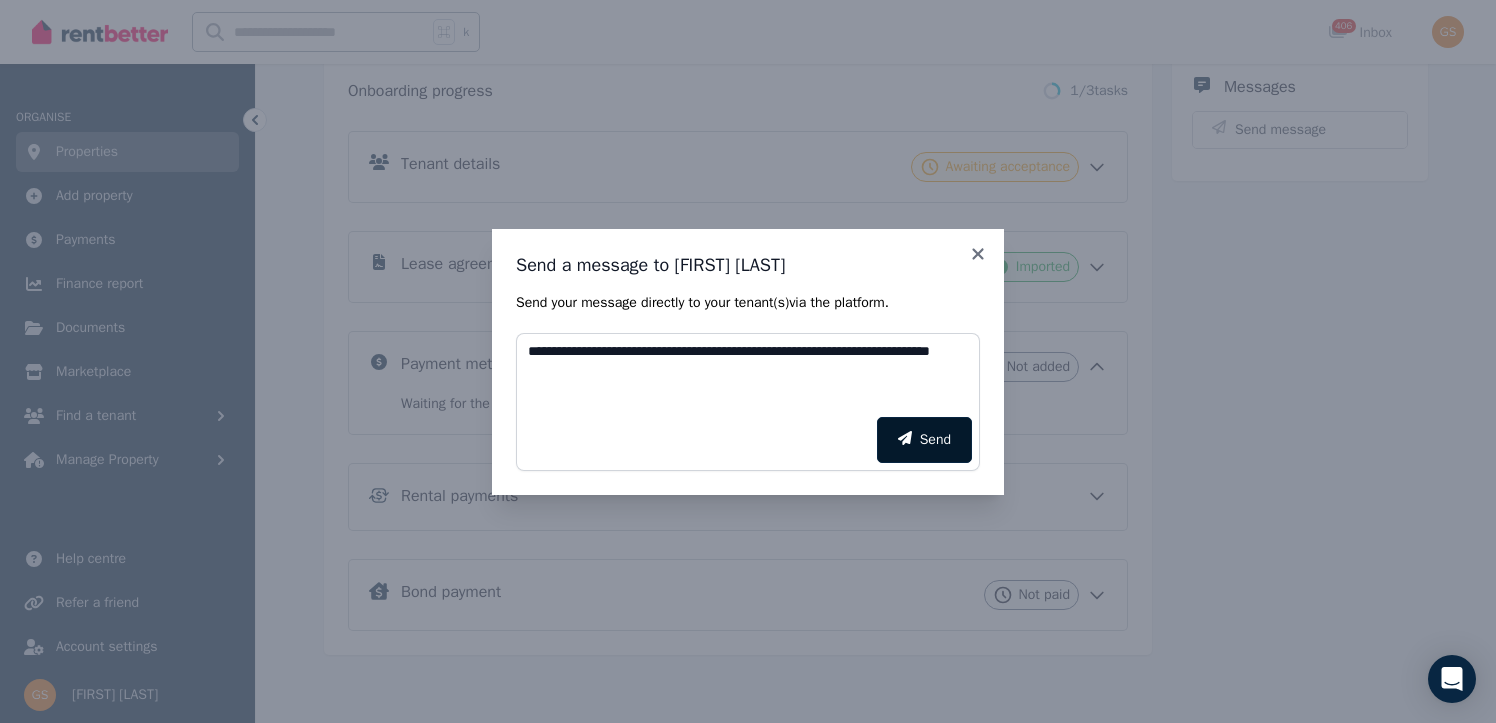 click on "Send" at bounding box center (924, 440) 